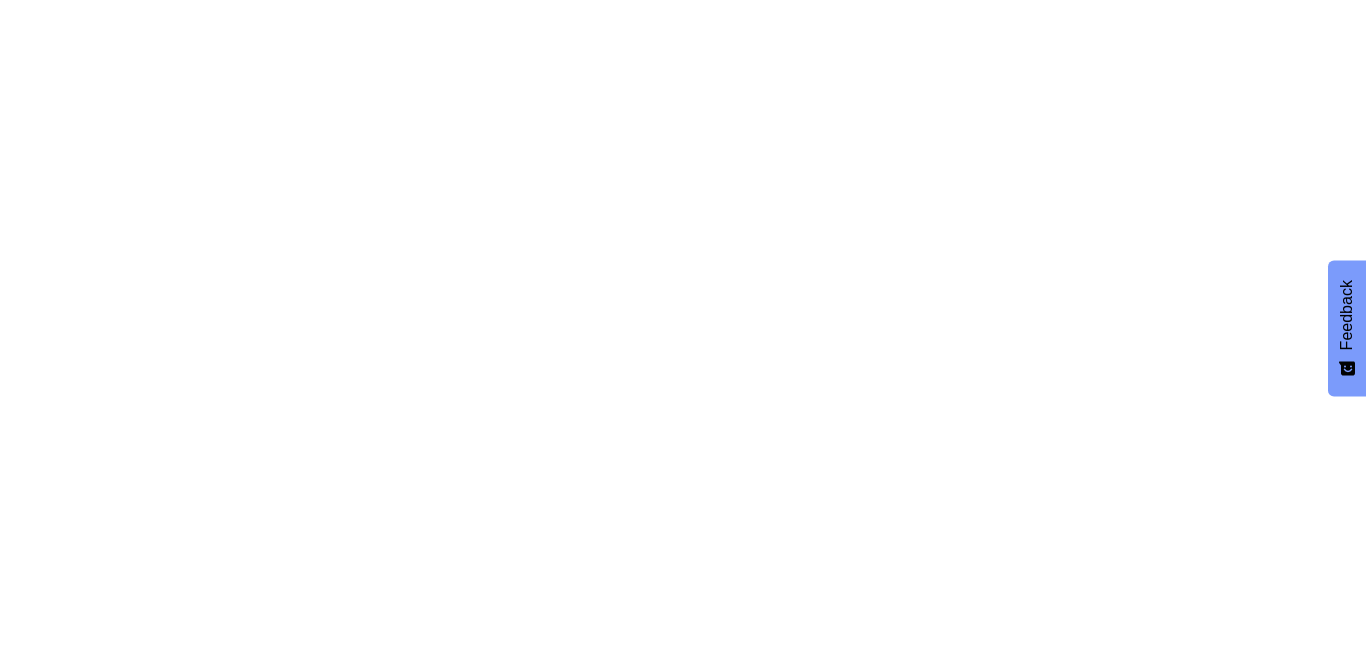 scroll, scrollTop: 0, scrollLeft: 0, axis: both 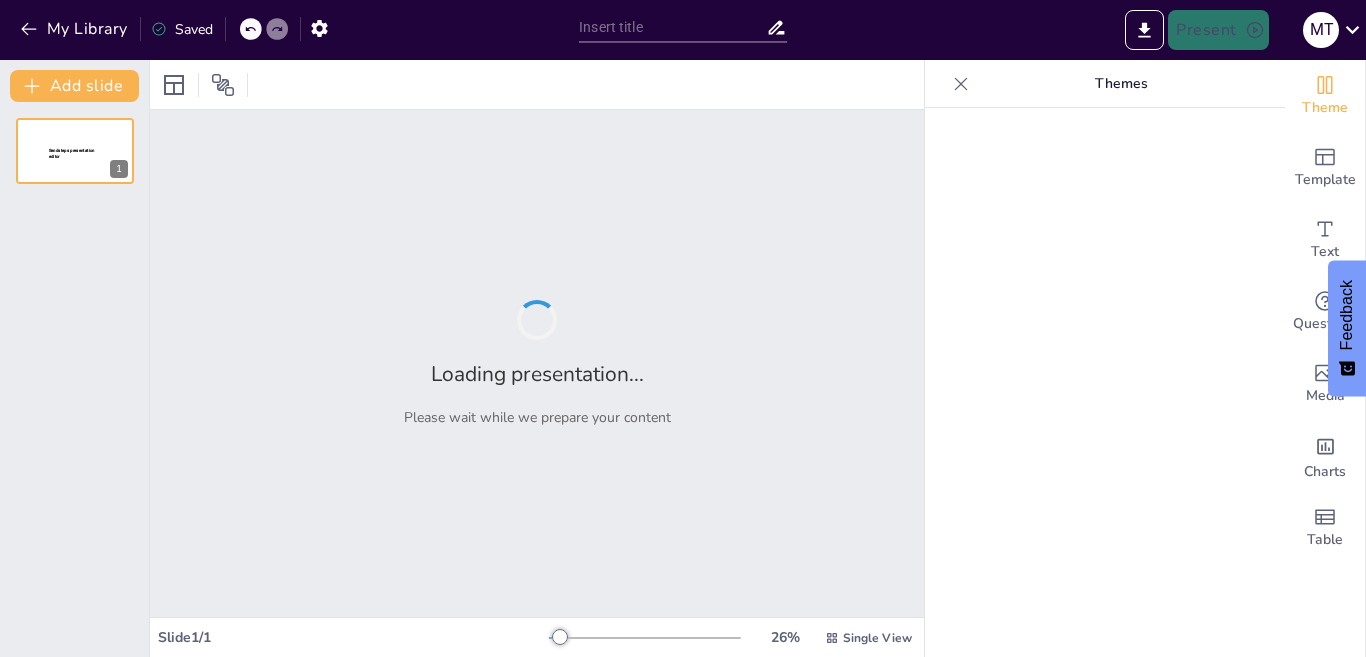 type on "Globalismo y Apostolado: Un Análisis Crítico de la Homogenización Cultural y la Diversidad del Reino" 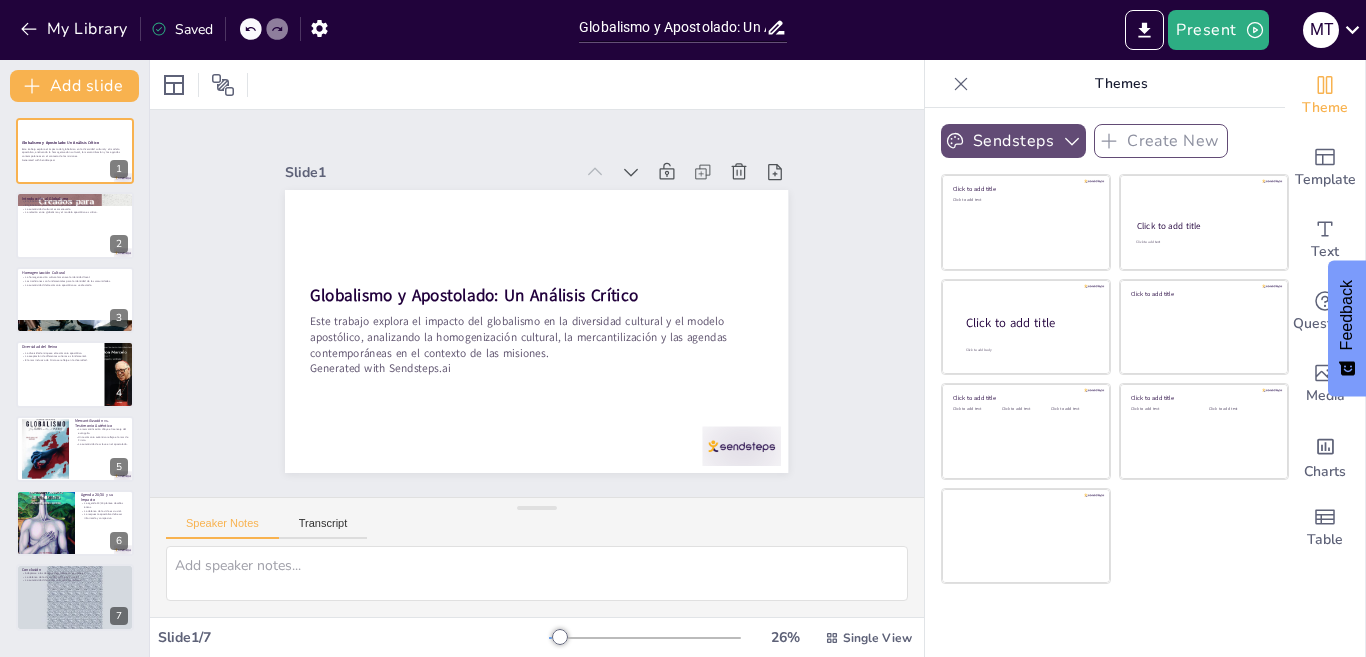click 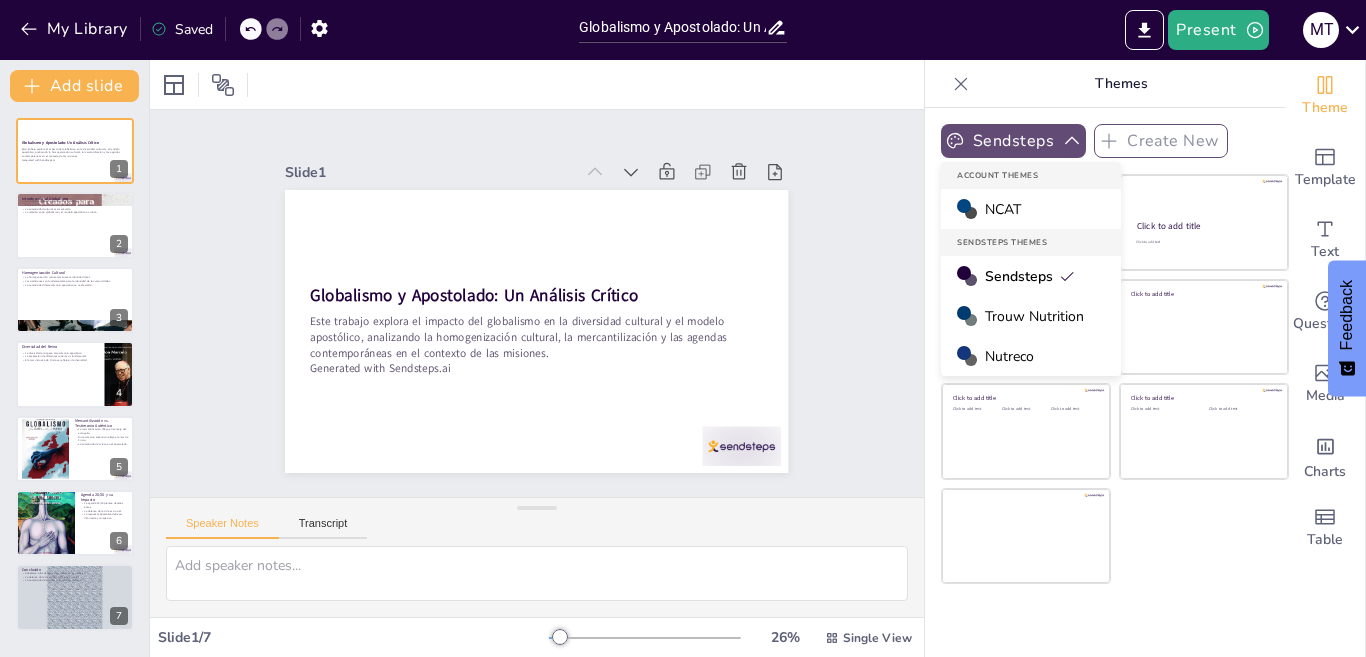 click on "Trouw Nutrition" at bounding box center [1034, 316] 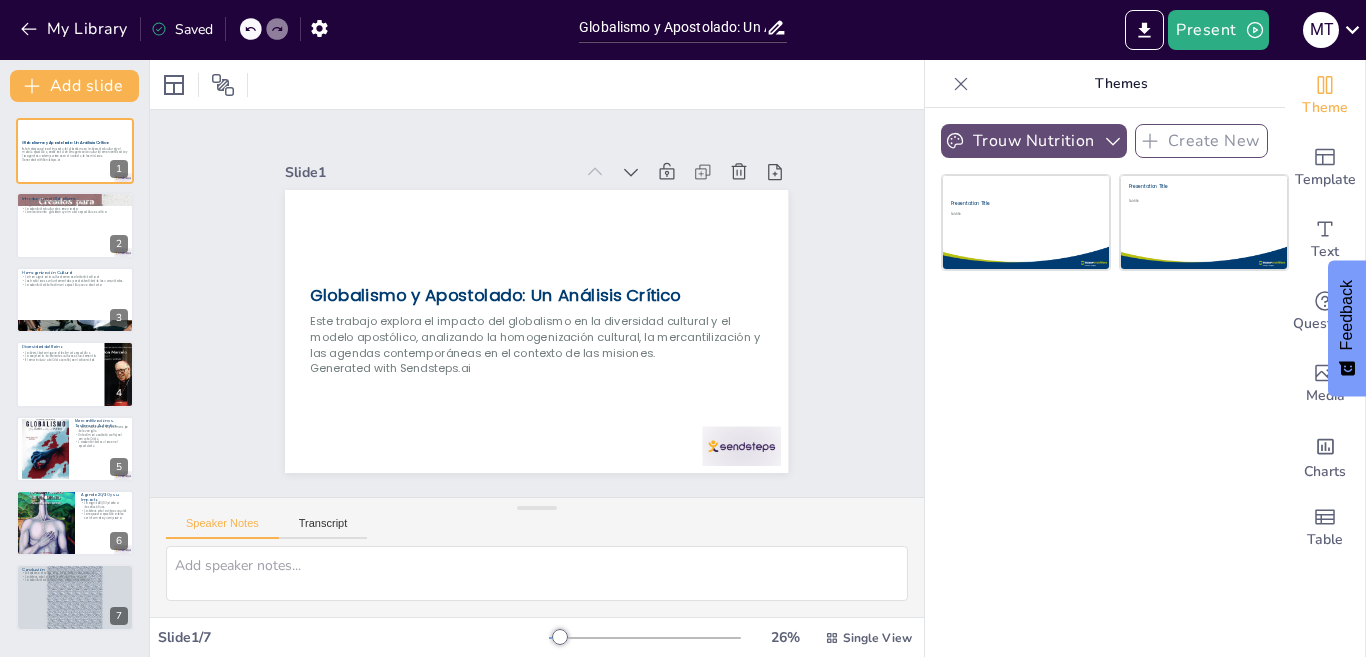 click on "Trouw Nutrition" at bounding box center (1034, 141) 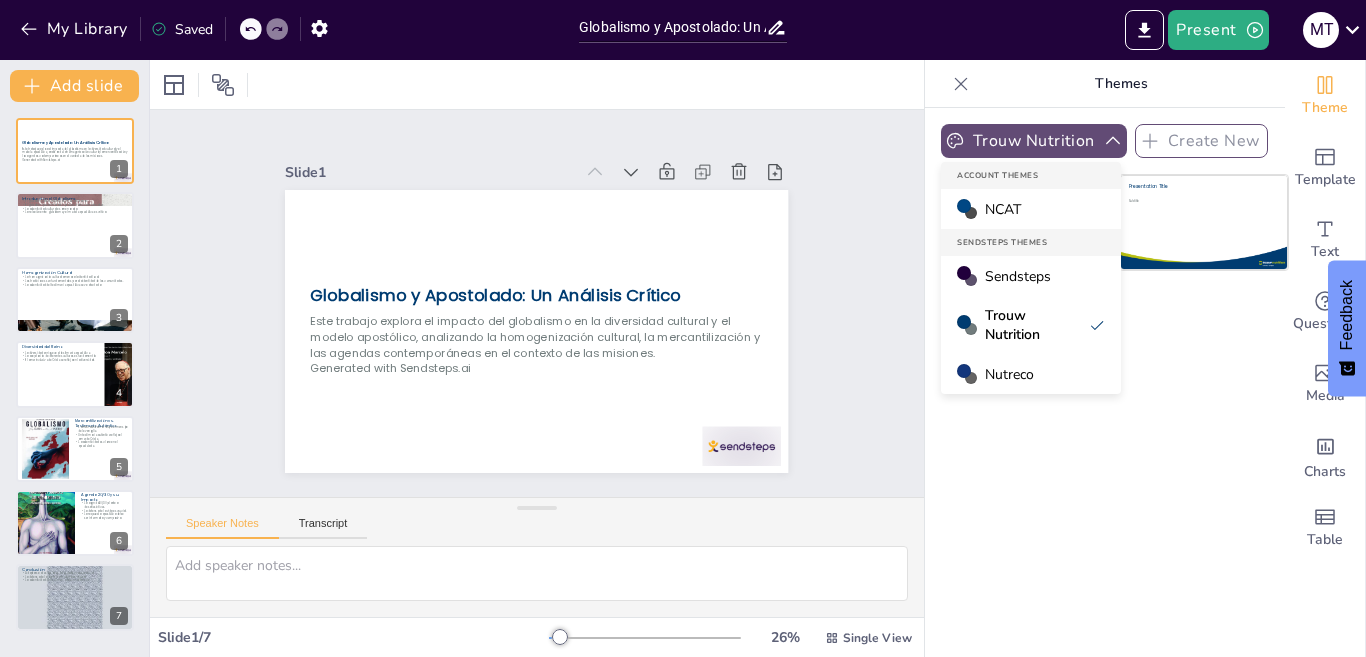 click on "Trouw Nutrition" at bounding box center [1034, 141] 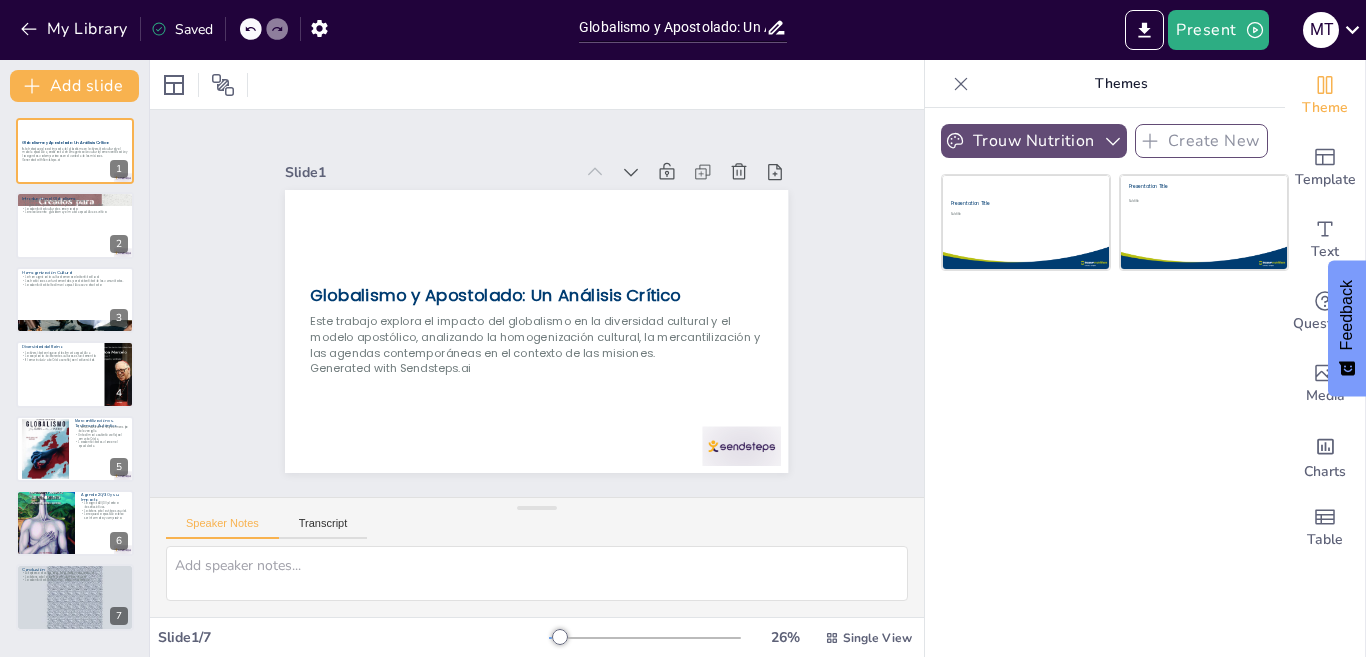 click on "Trouw Nutrition" at bounding box center [1034, 141] 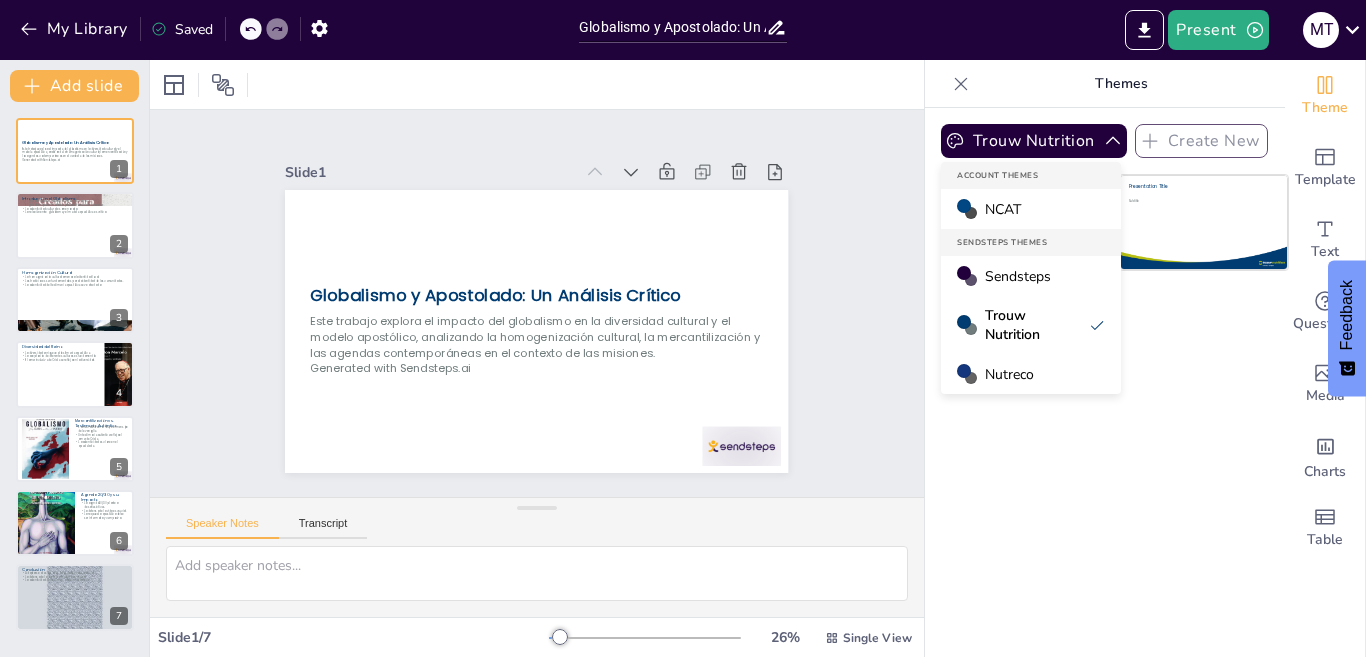 click on "Nutreco" at bounding box center [1009, 374] 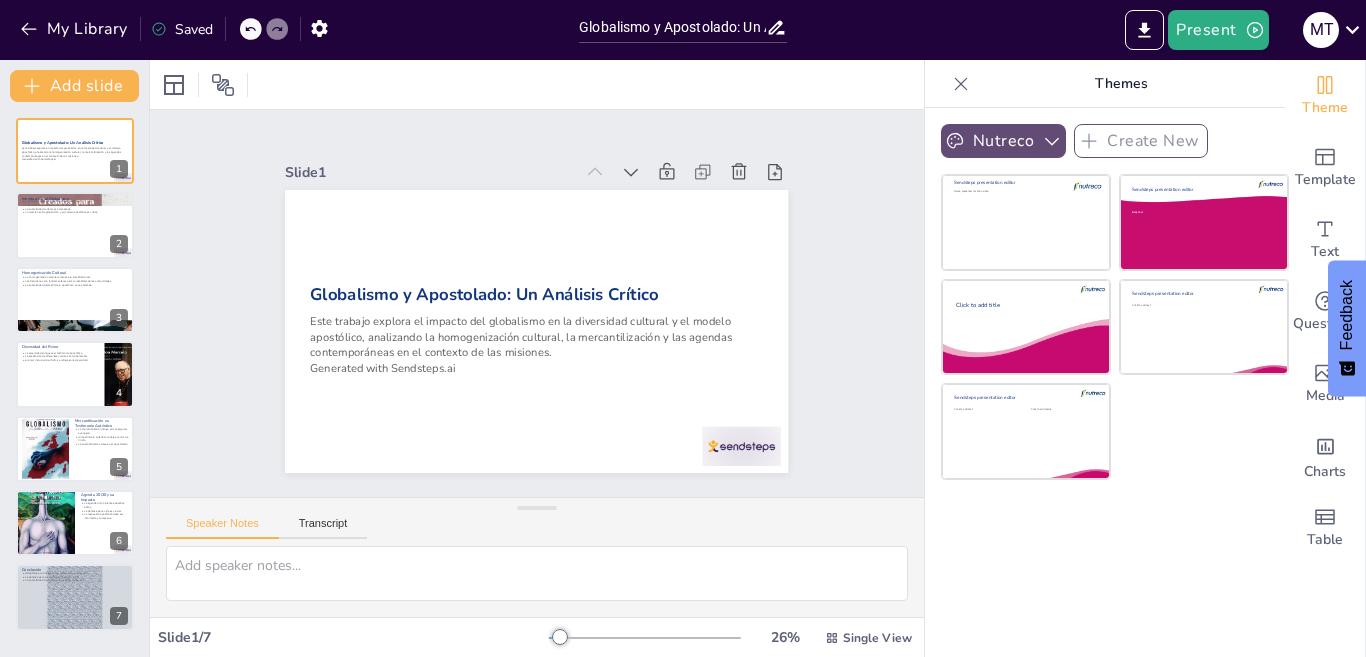 click on "Nutreco" at bounding box center [1003, 141] 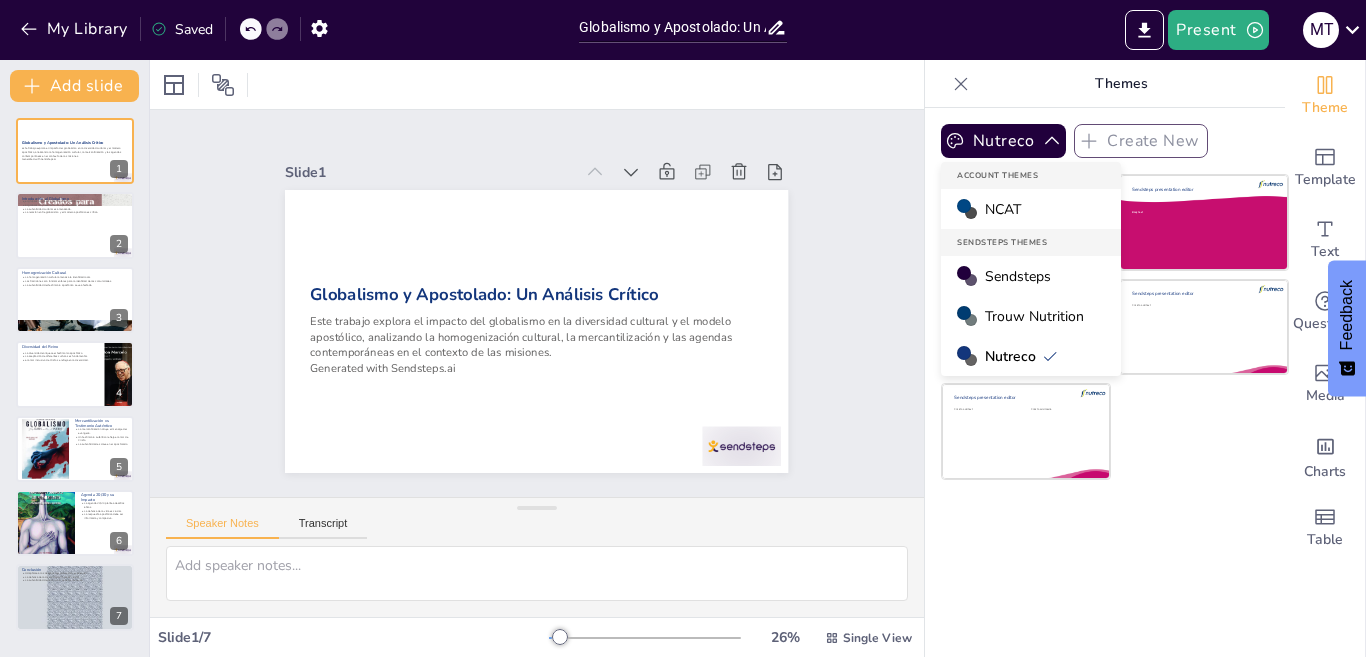 click on "Sendsteps" at bounding box center [1018, 276] 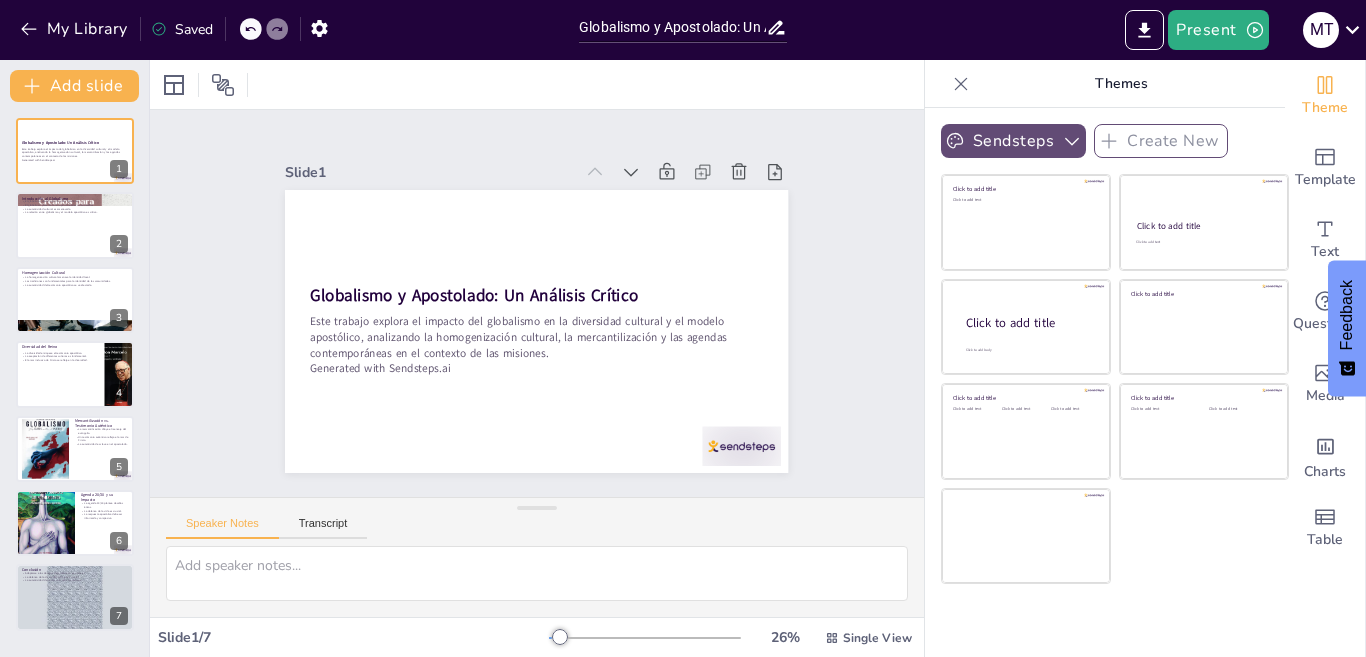click on "Sendsteps" at bounding box center (1013, 141) 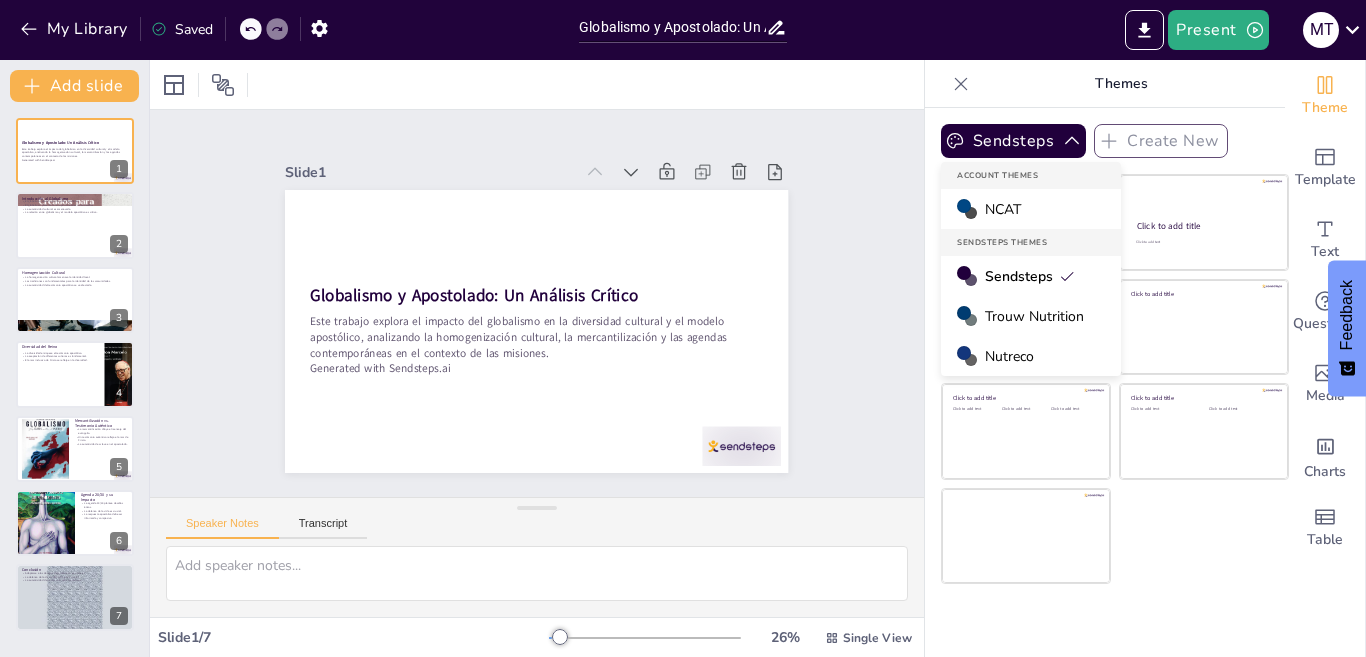 click on "Trouw Nutrition" at bounding box center [1034, 316] 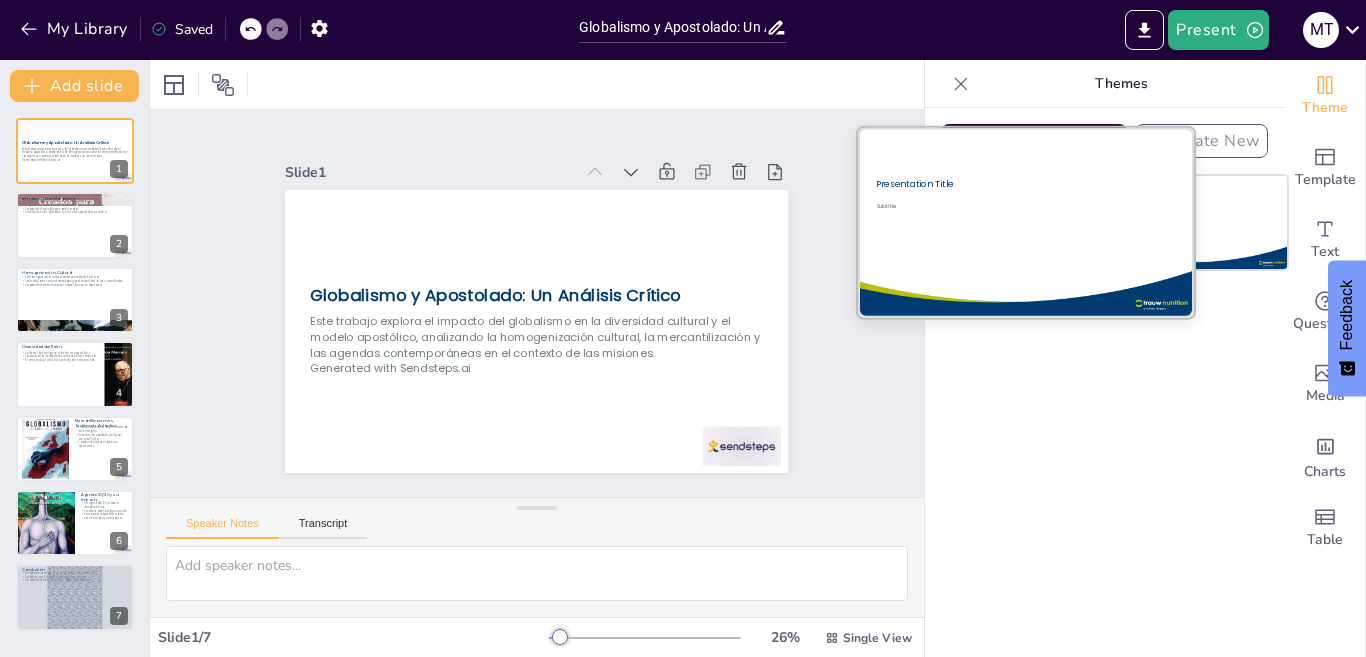 click at bounding box center [1025, 222] 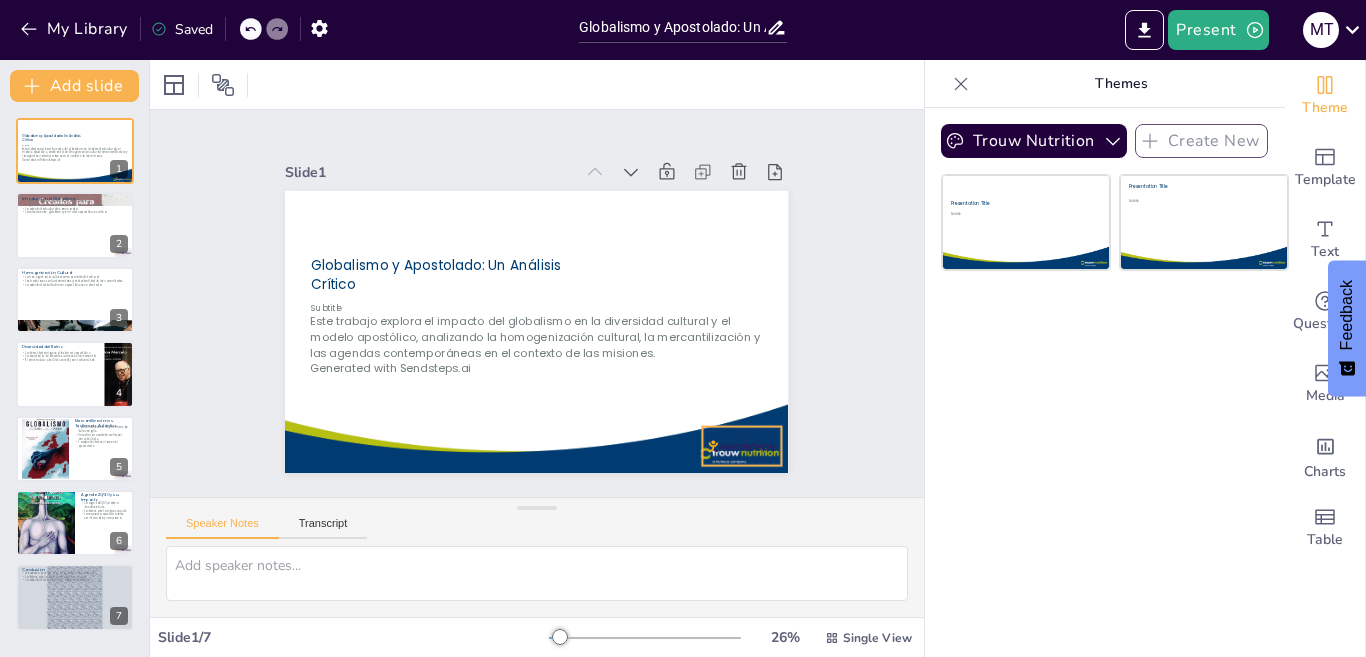 click at bounding box center [742, 446] 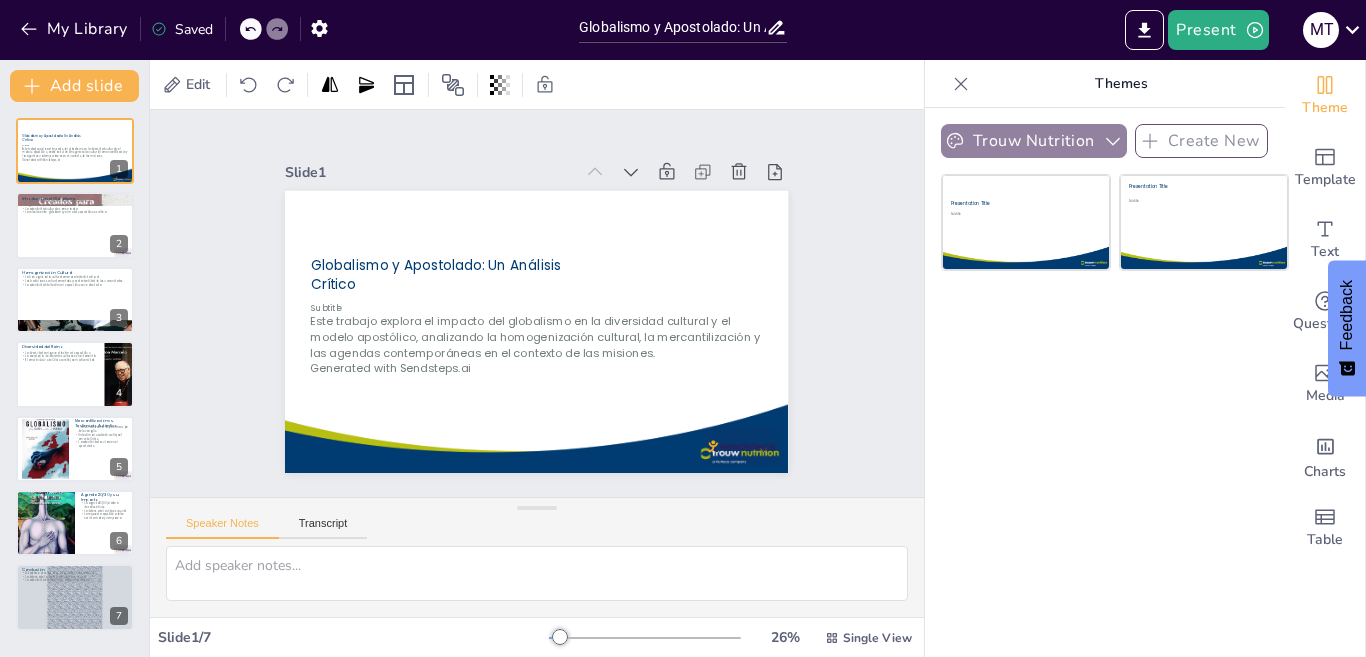click on "Trouw Nutrition" at bounding box center [1034, 141] 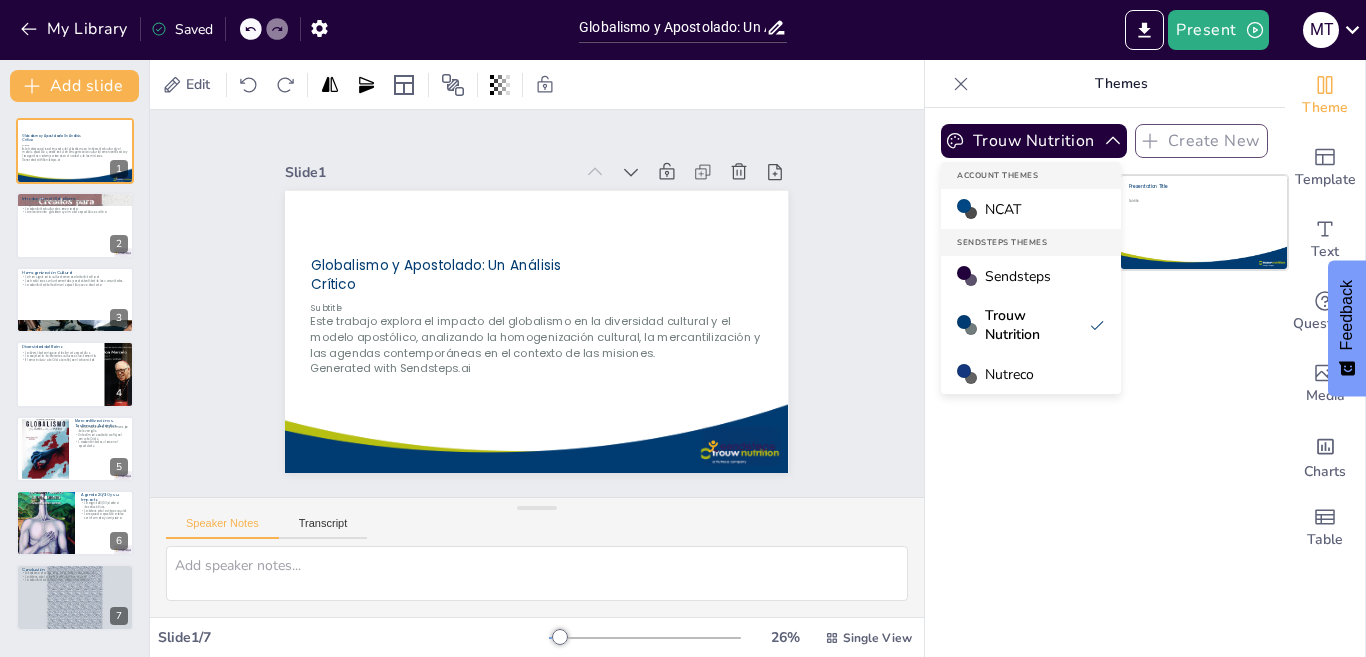 click on "NCAT" at bounding box center (1031, 209) 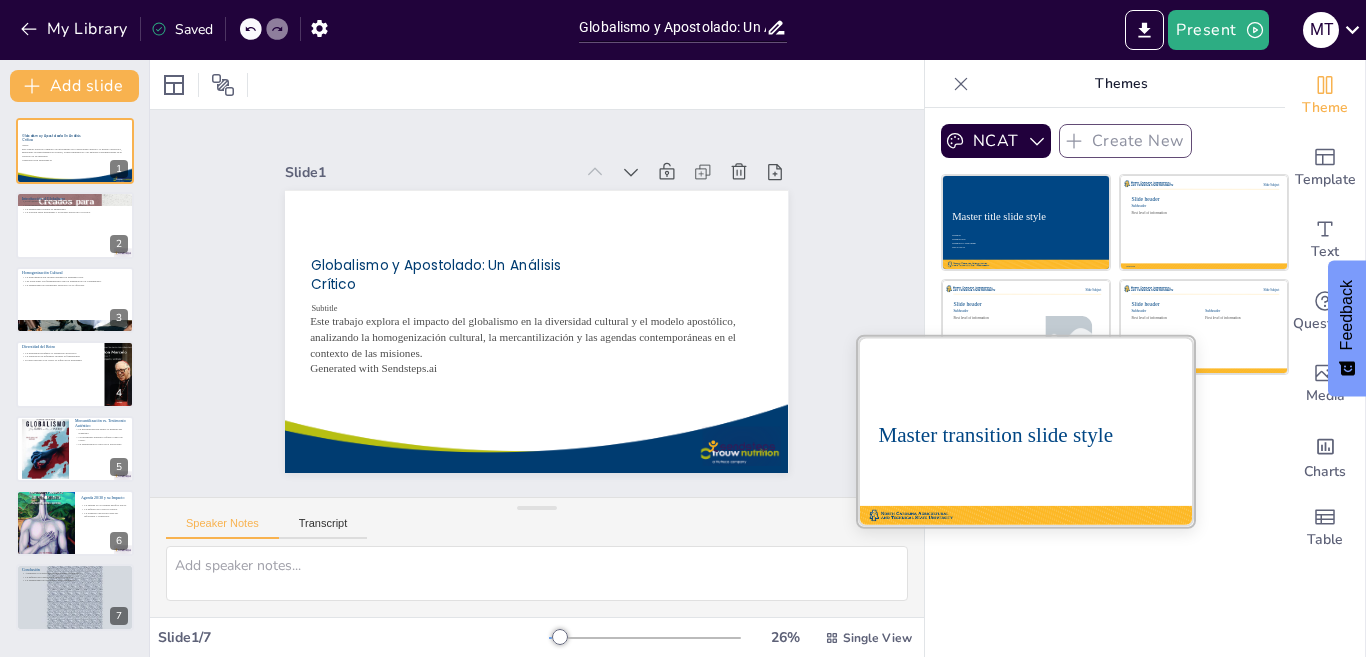 click at bounding box center [1026, 431] 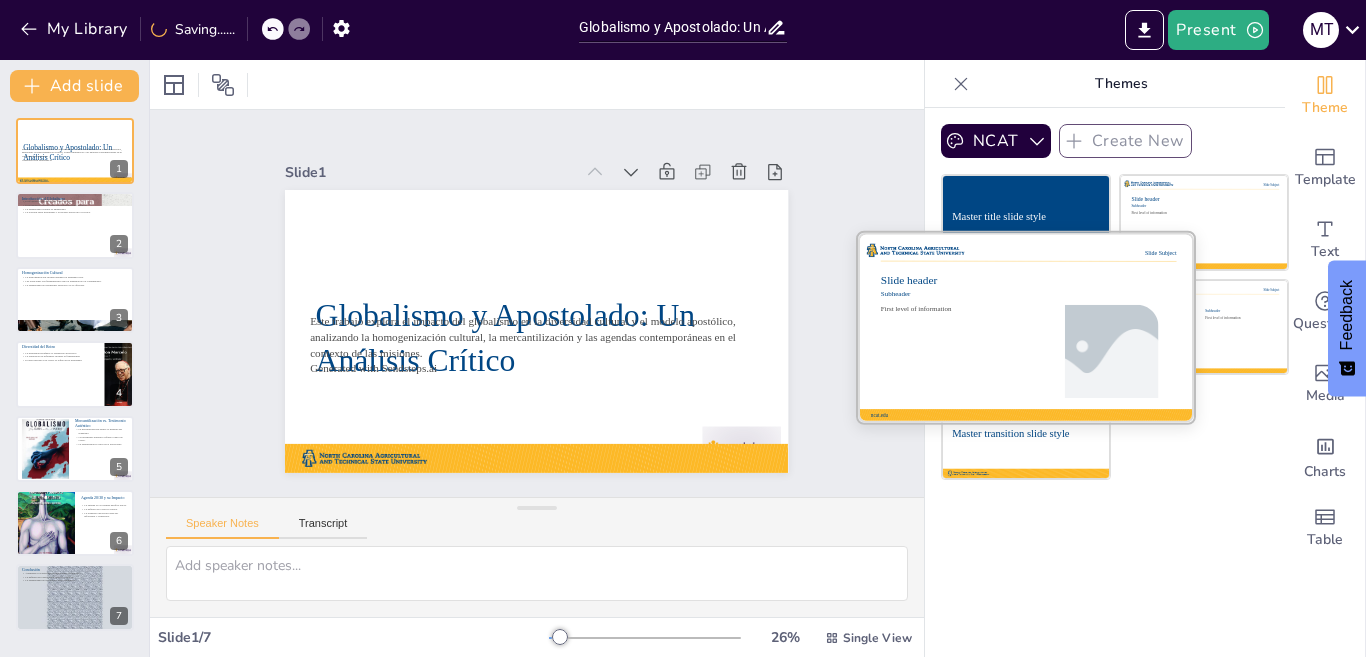 click at bounding box center [1026, 326] 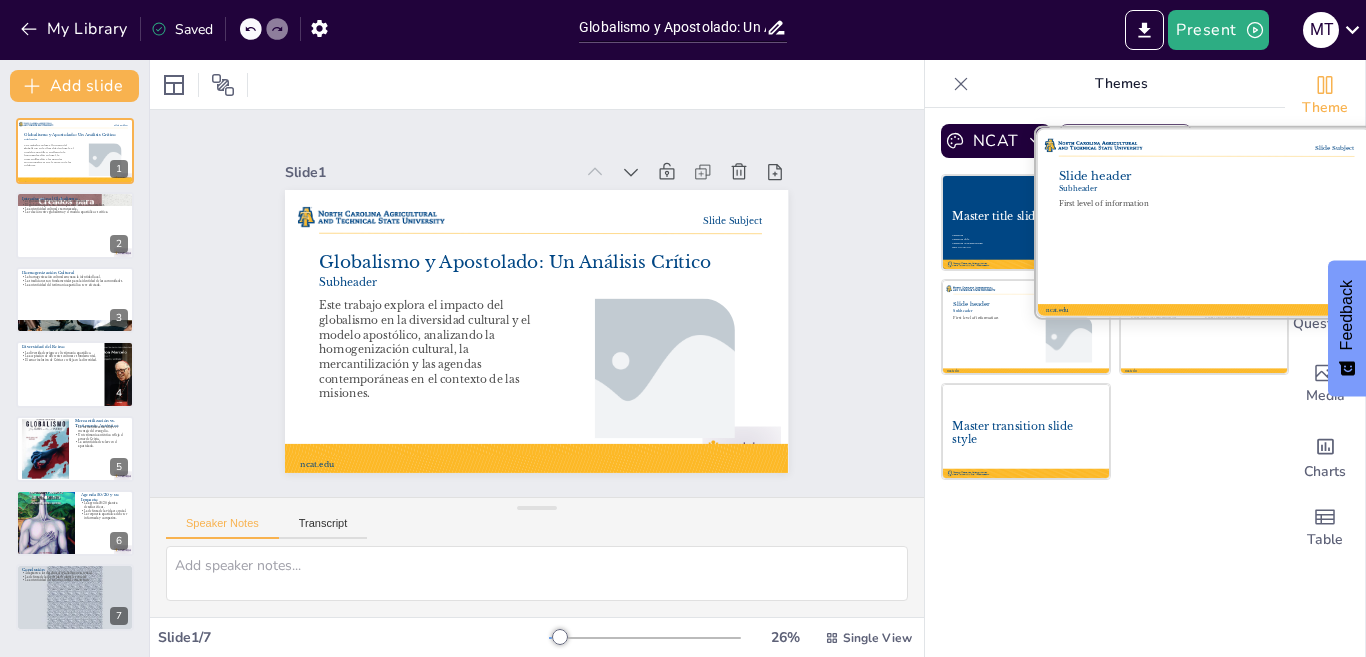 click at bounding box center [1204, 222] 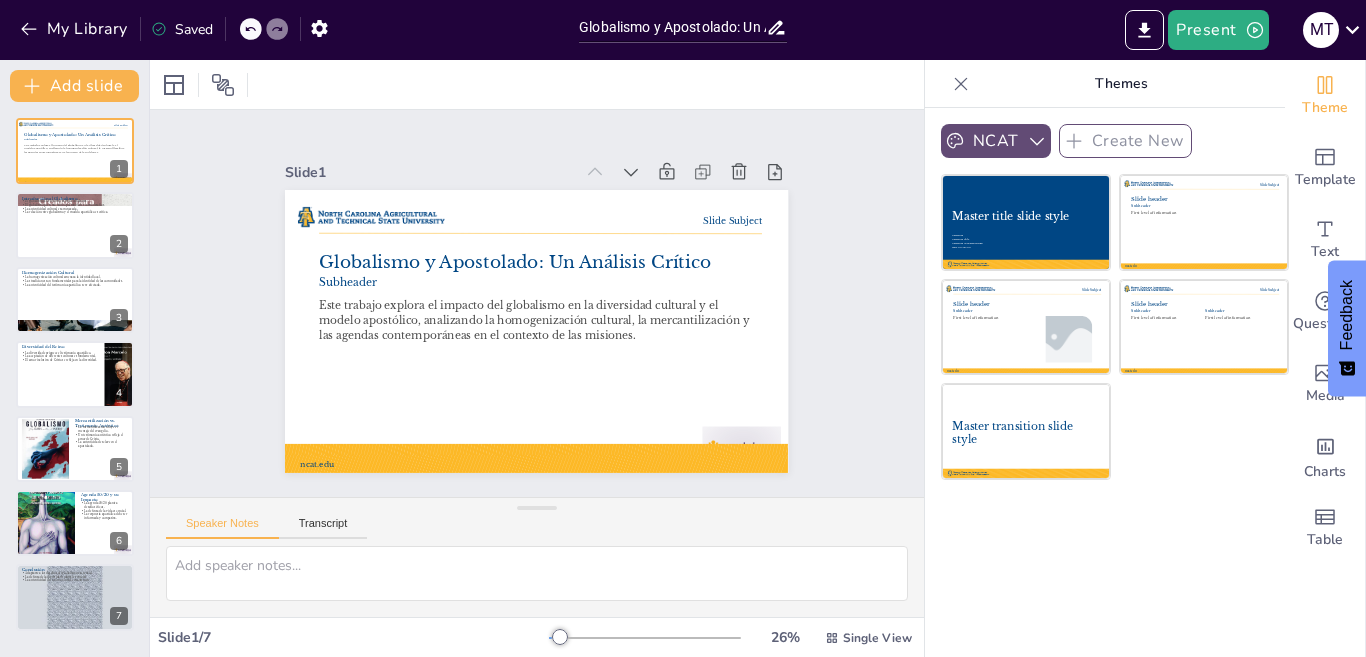 click on "NCAT" at bounding box center (996, 141) 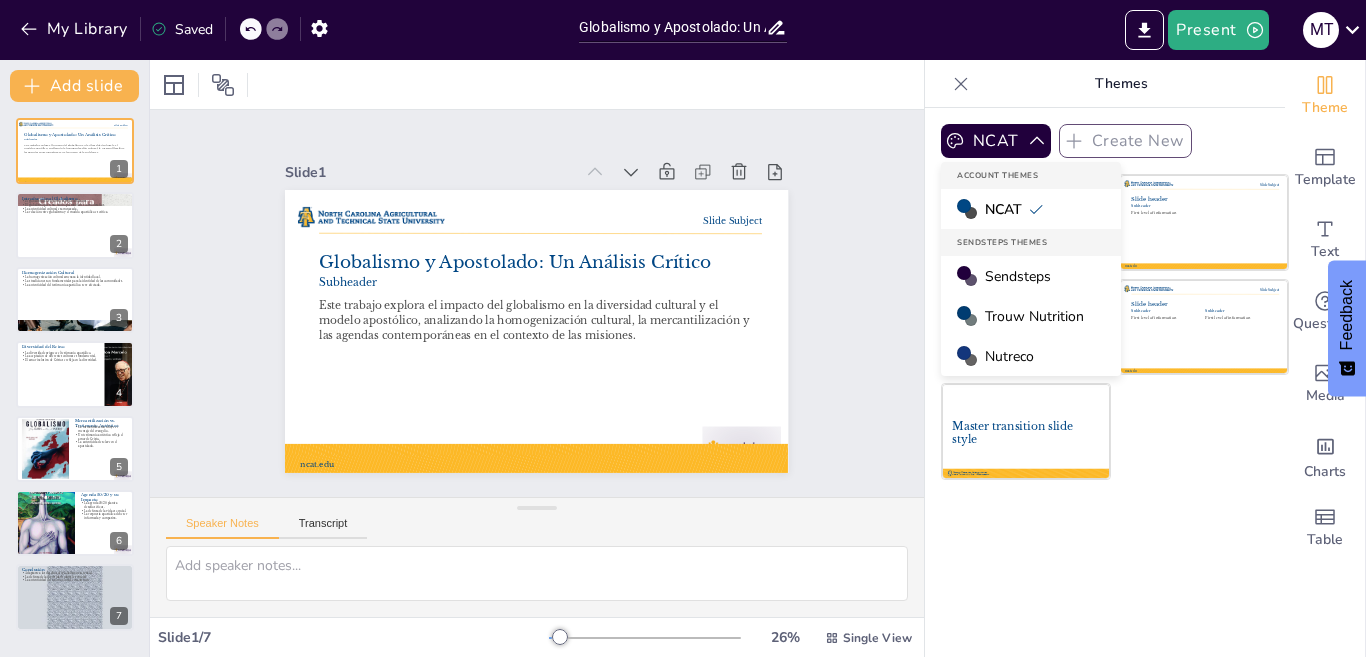 click on "Nutreco" at bounding box center (1031, 356) 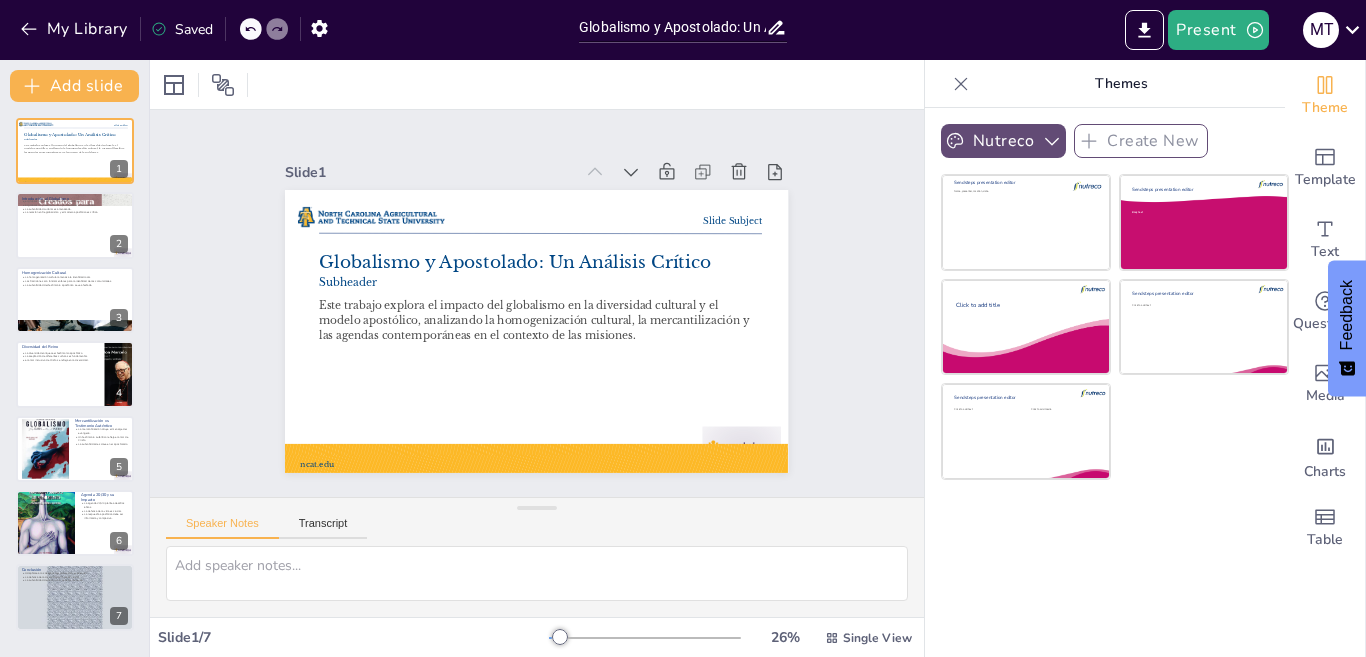 click on "Nutreco" at bounding box center [1003, 141] 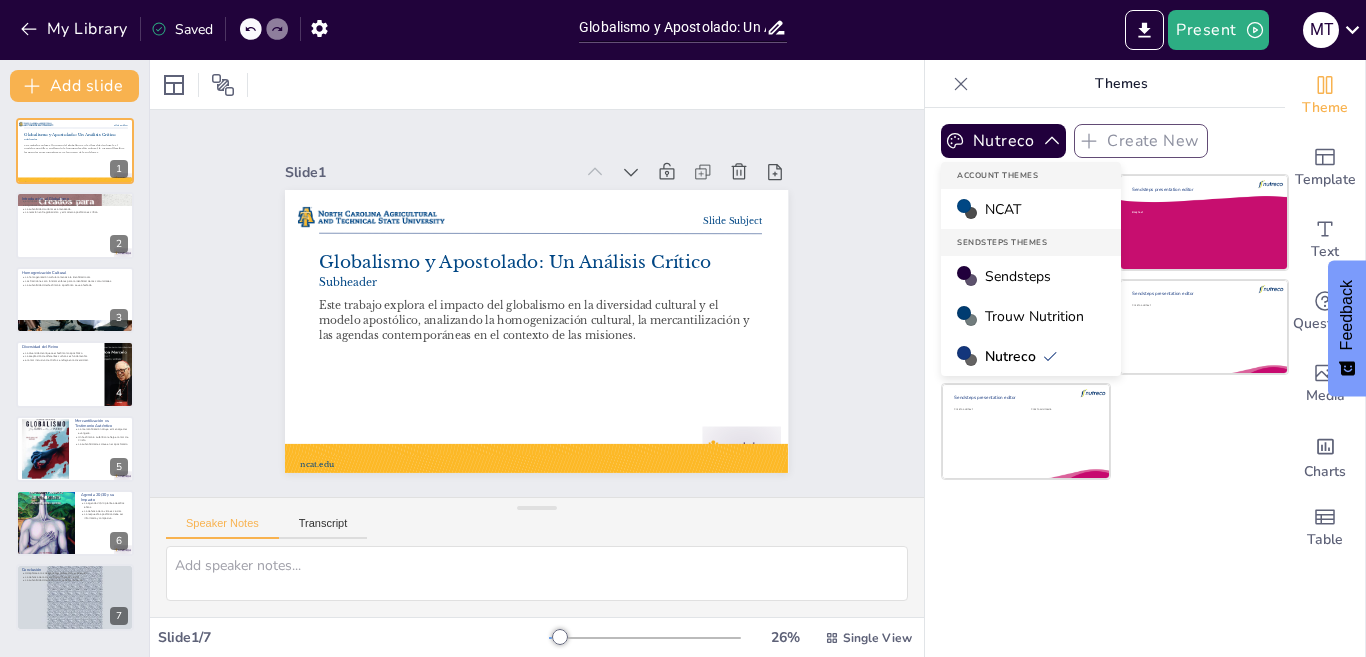 click on "Trouw Nutrition" at bounding box center [1034, 316] 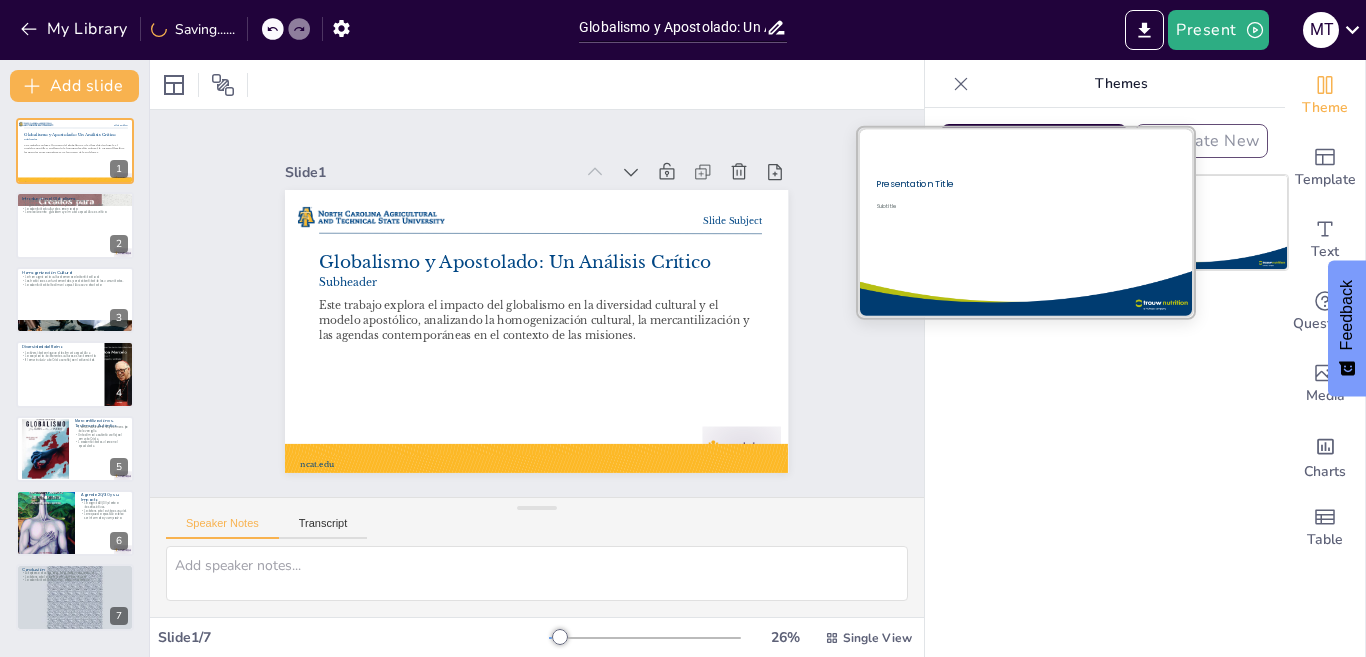 click at bounding box center [1025, 222] 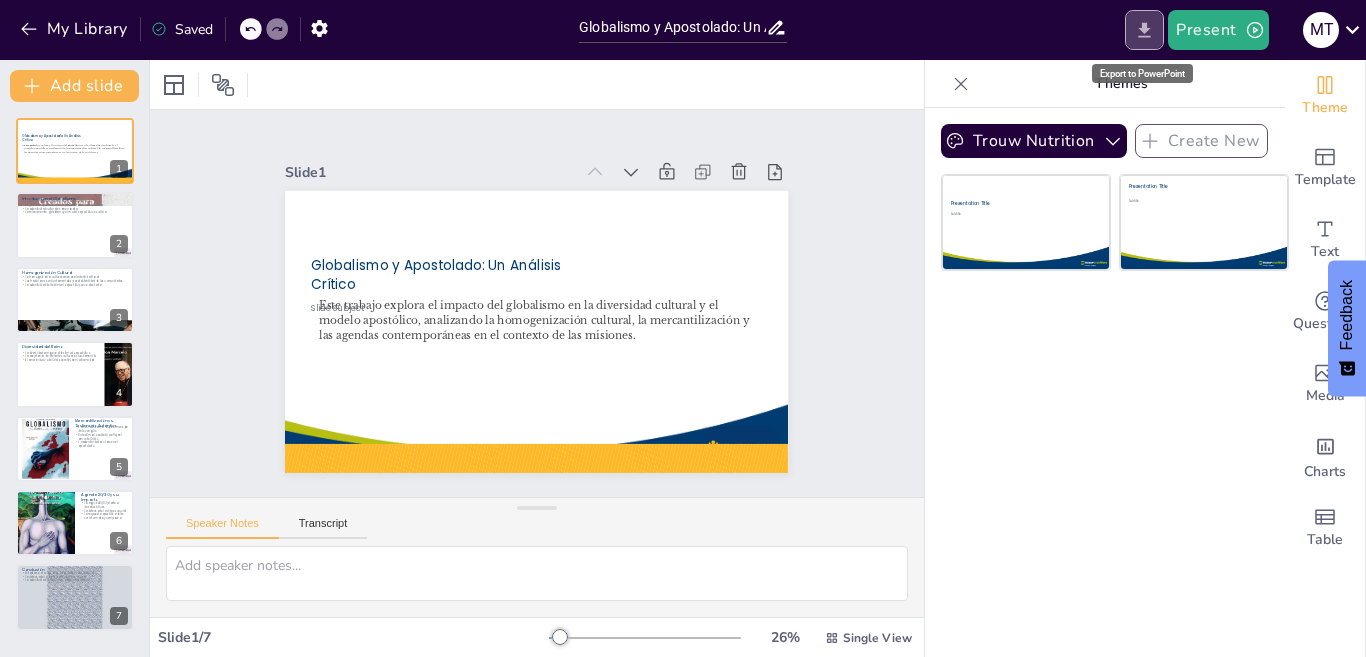 click 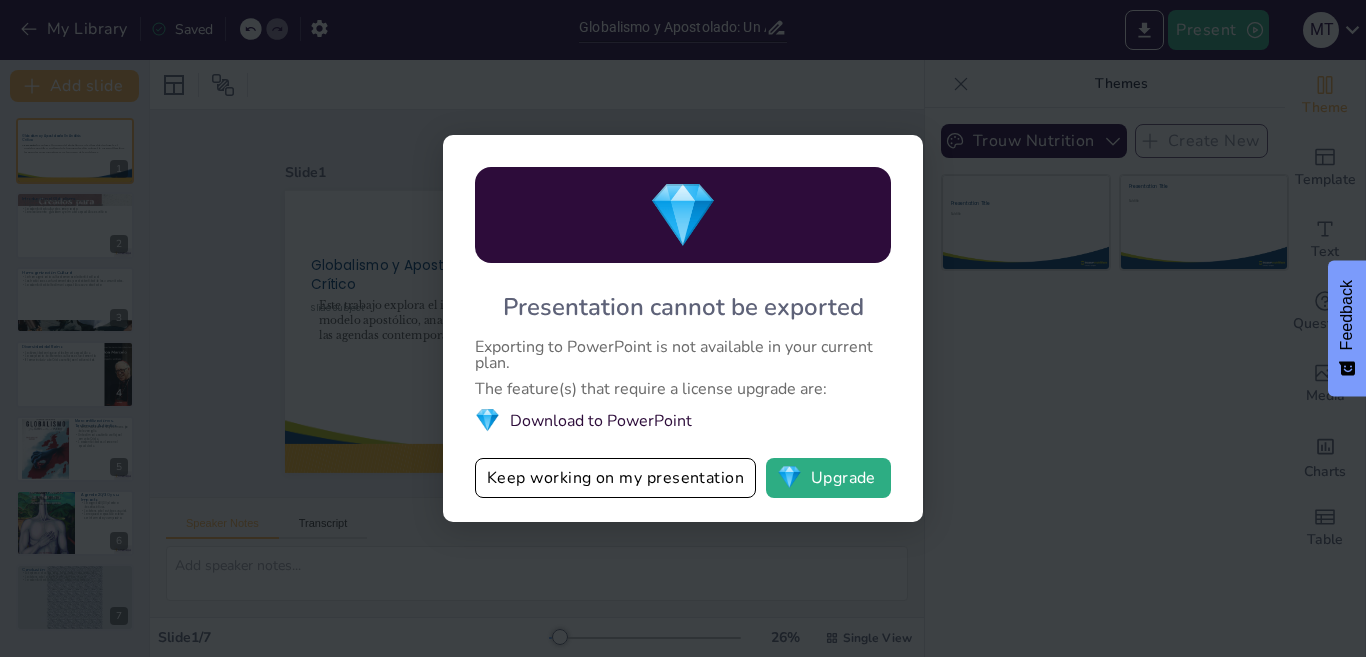 click on "💎 Presentation cannot be exported Exporting to PowerPoint is not available in your current plan. The feature(s) that require a license upgrade are: 💎 Download to PowerPoint Keep working on my presentation 💎 Upgrade" at bounding box center [683, 328] 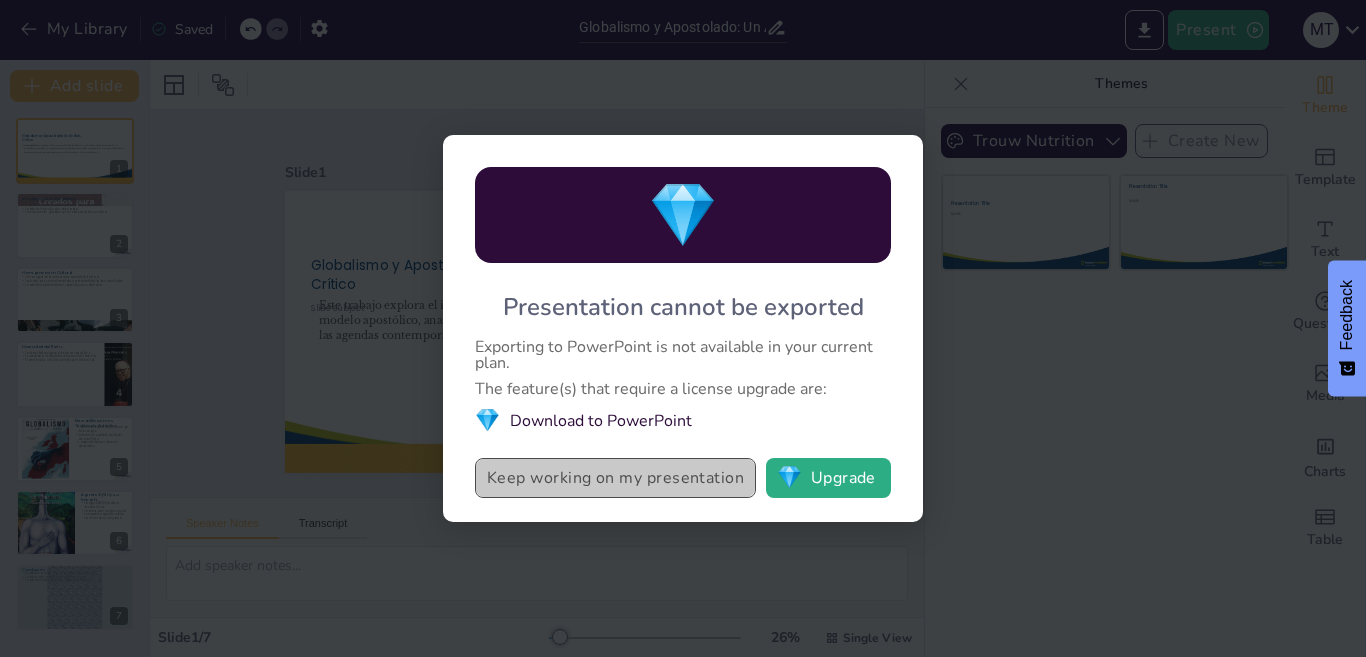 click on "Keep working on my presentation" at bounding box center [615, 478] 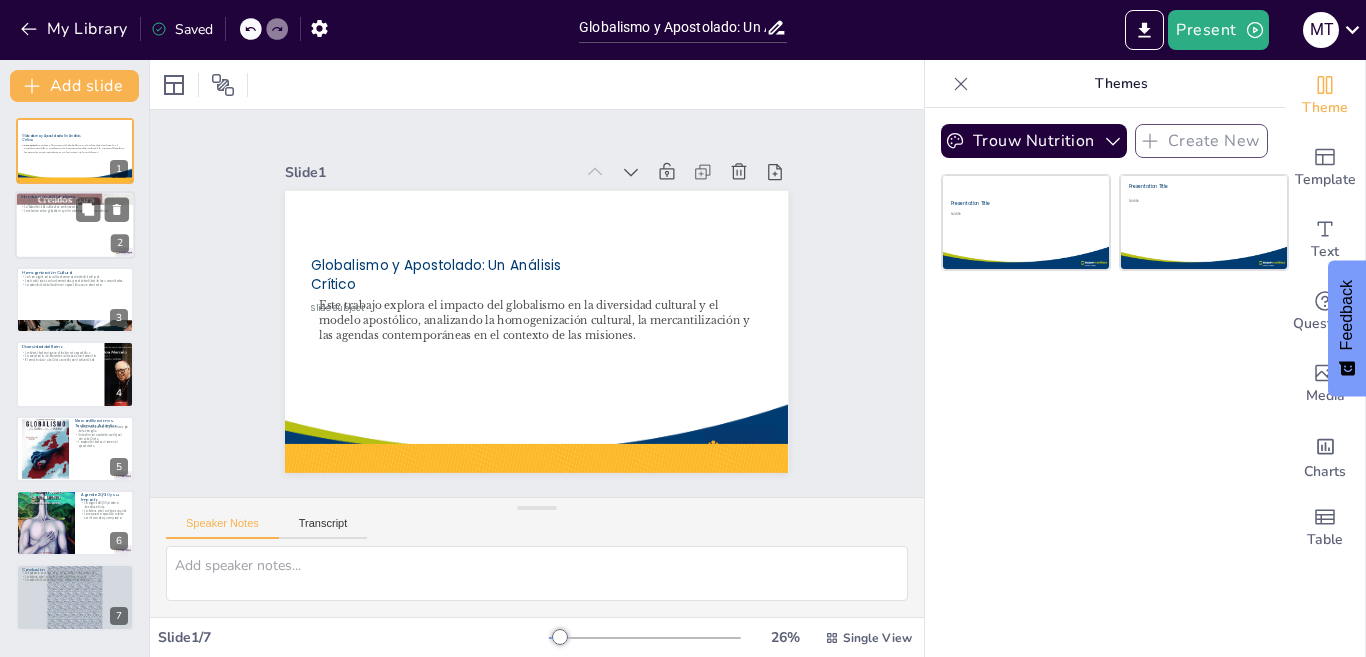click at bounding box center (75, 226) 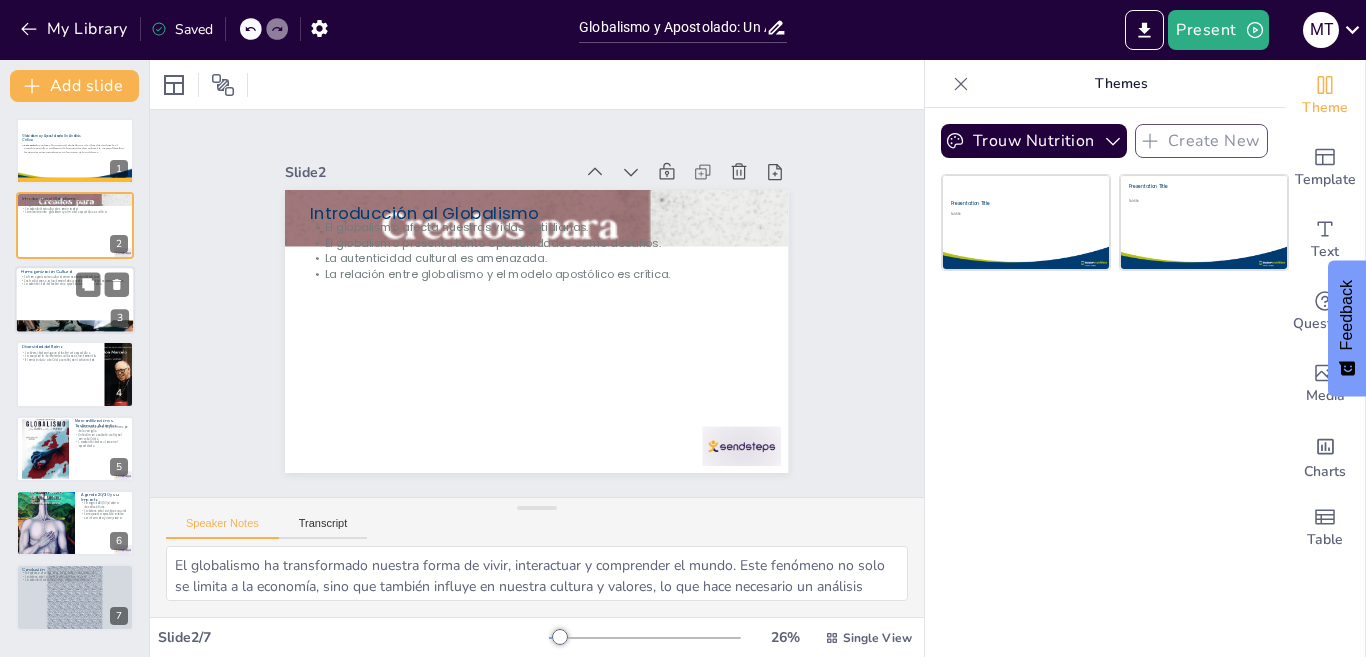 click at bounding box center (75, 300) 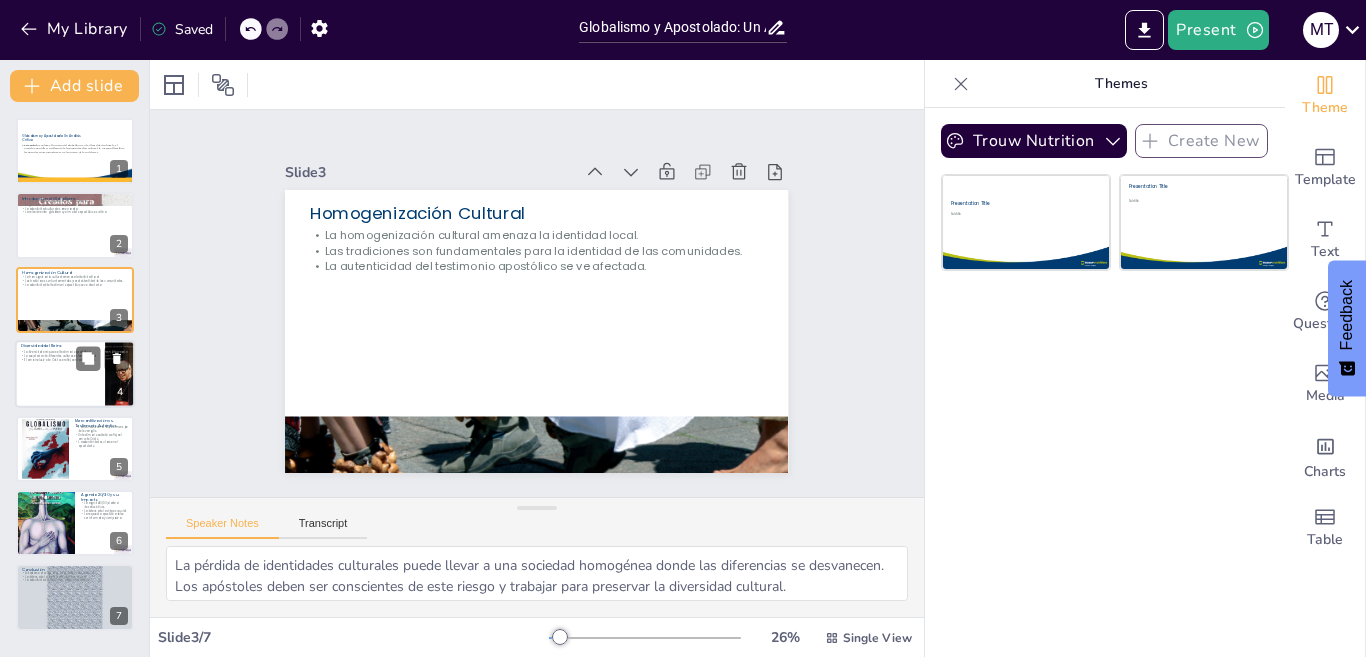click on "La diversidad enriquece el testimonio apostólico." at bounding box center [60, 353] 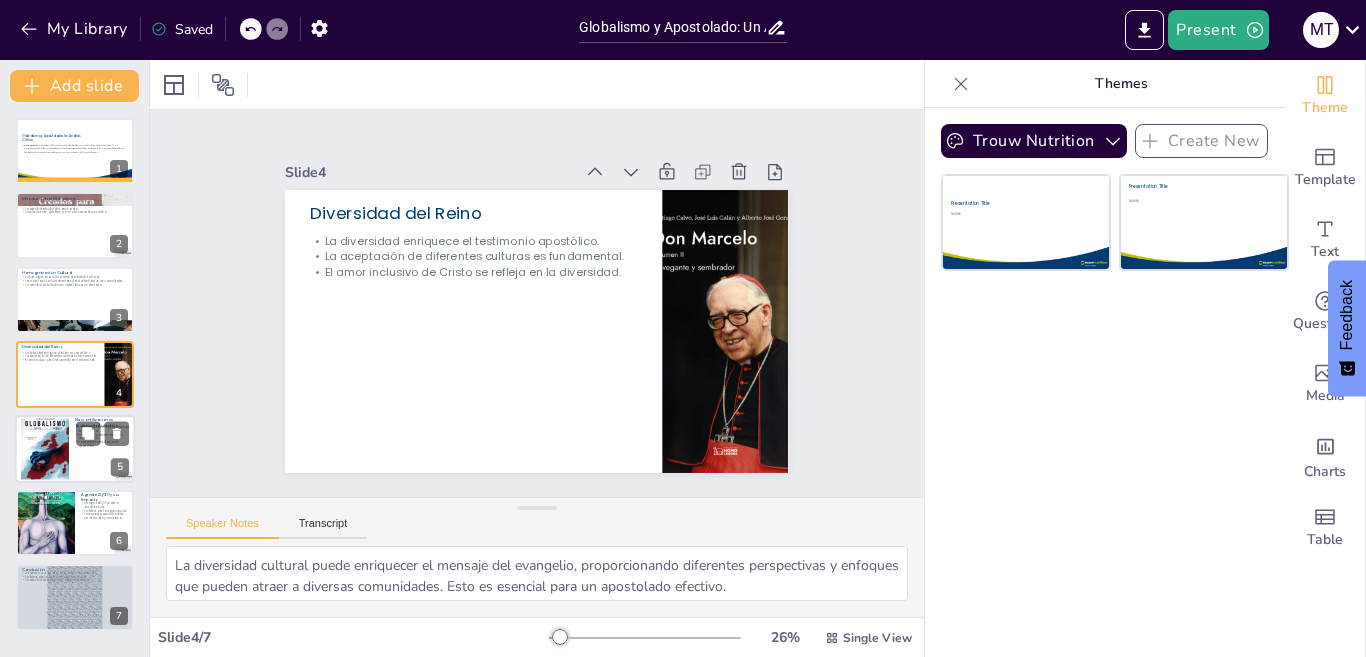 click at bounding box center [45, 448] 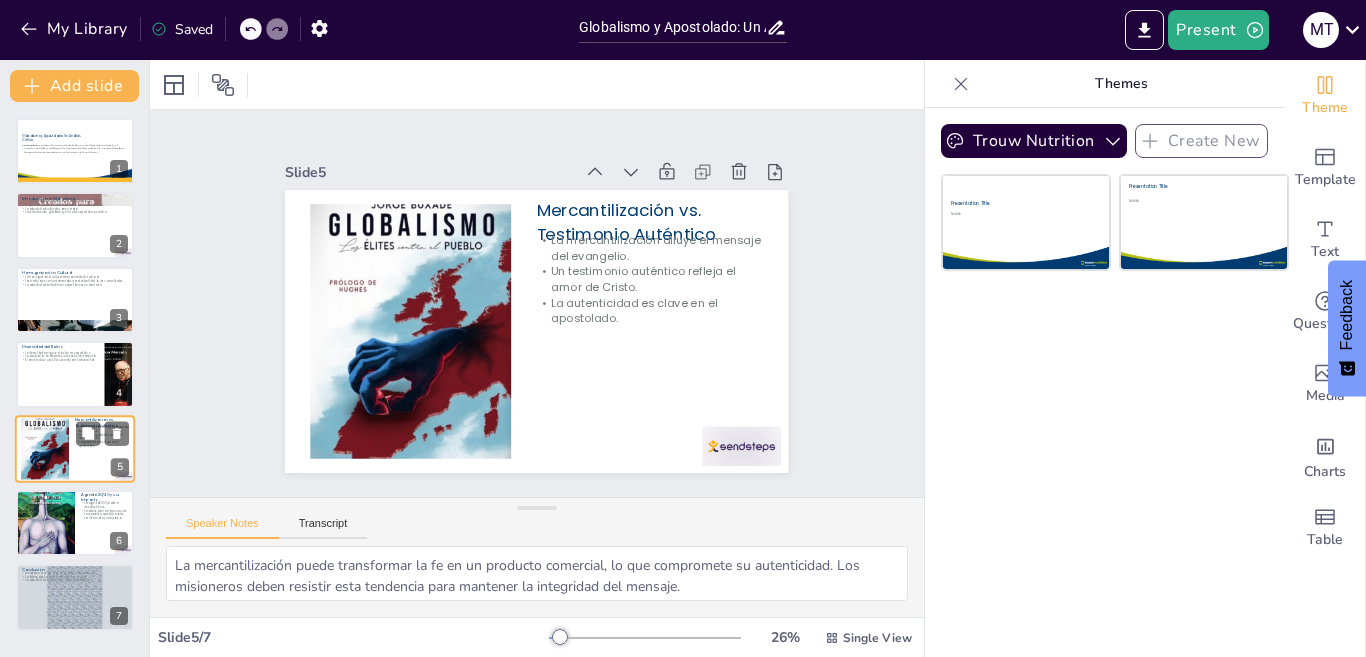click at bounding box center (45, 448) 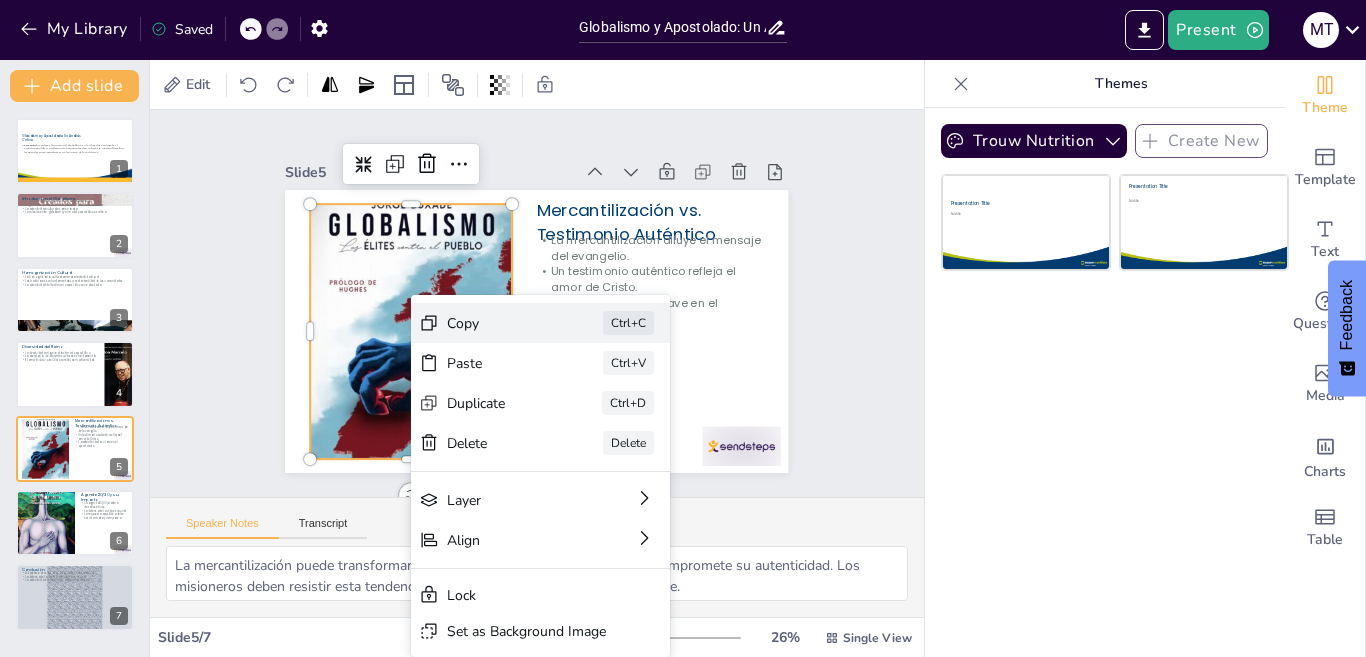 click on "Copy" at bounding box center (632, 443) 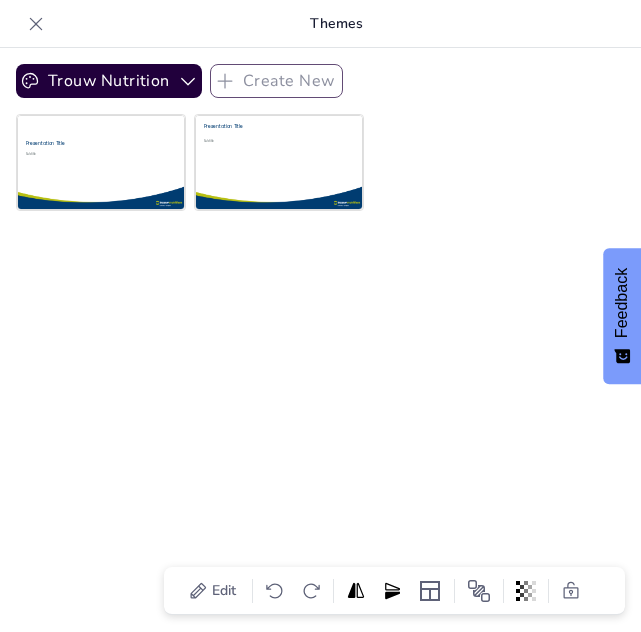 click 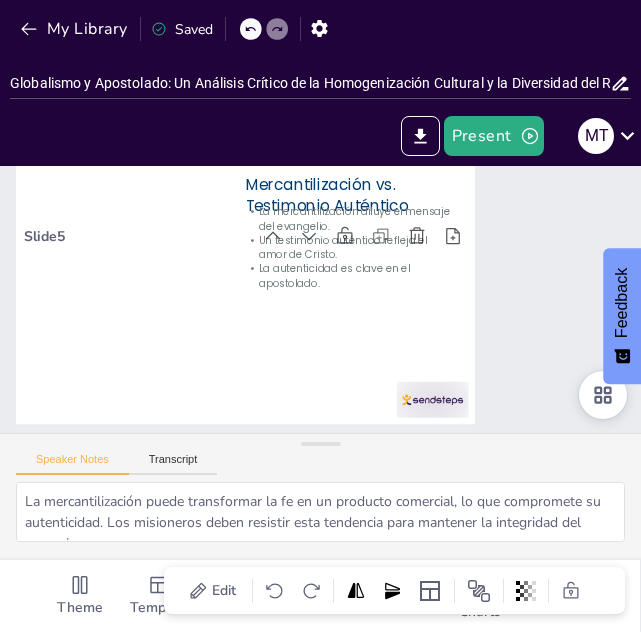 drag, startPoint x: 129, startPoint y: 302, endPoint x: -148, endPoint y: 490, distance: 334.77307 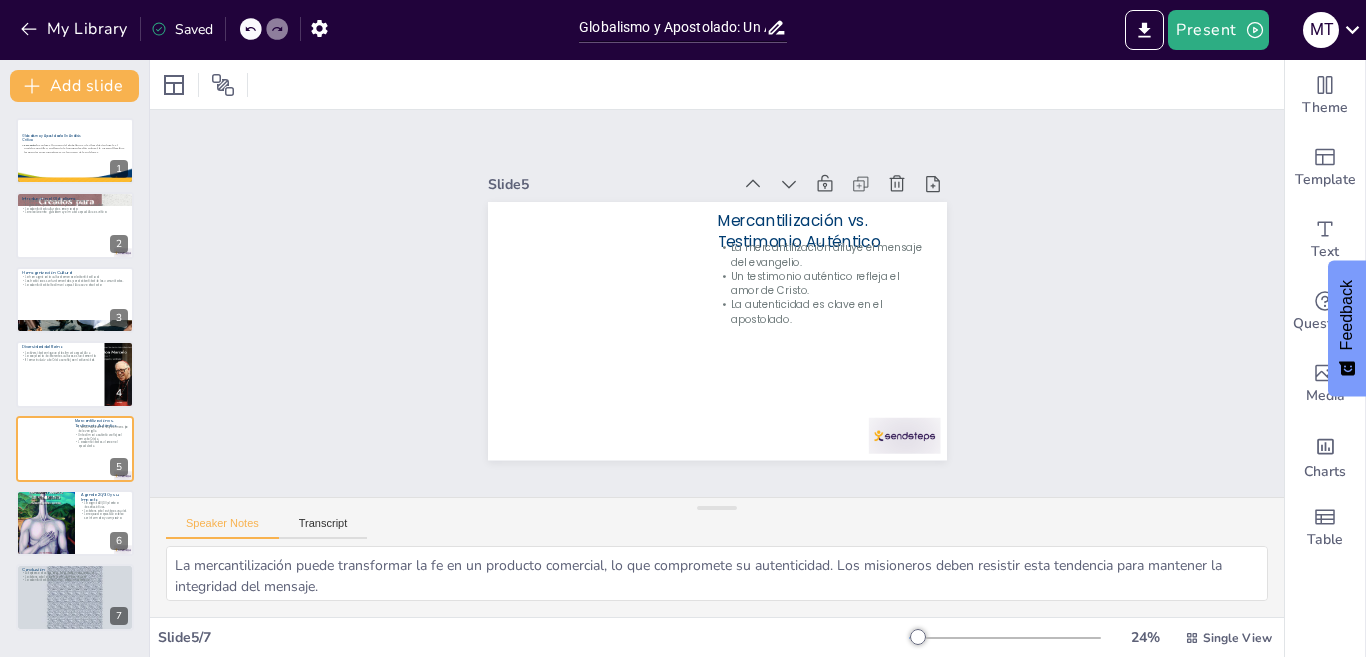 click 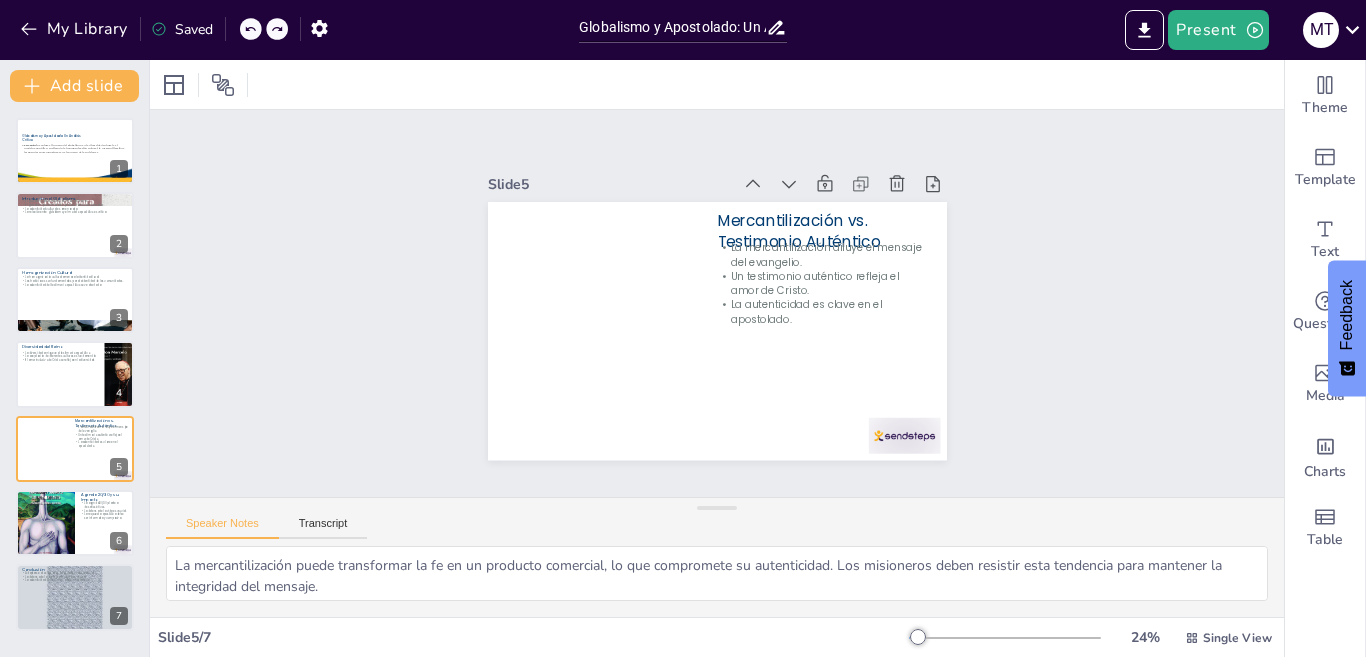 click 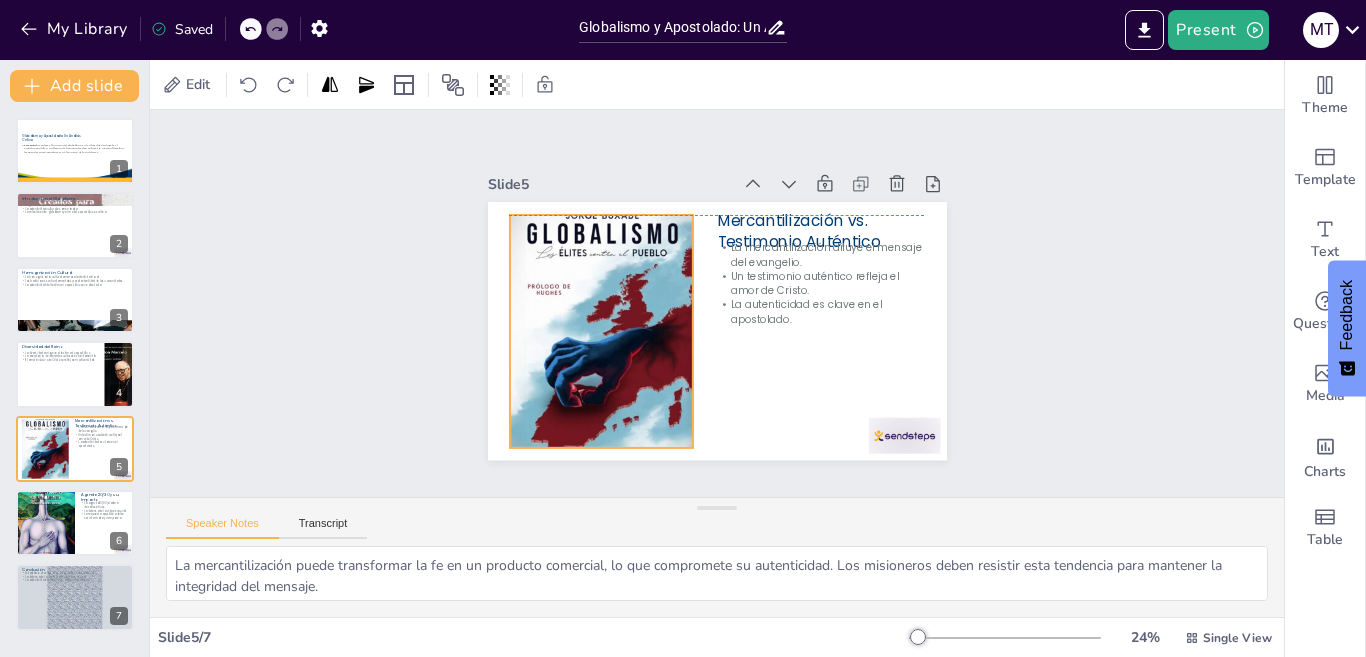 click at bounding box center (601, 332) 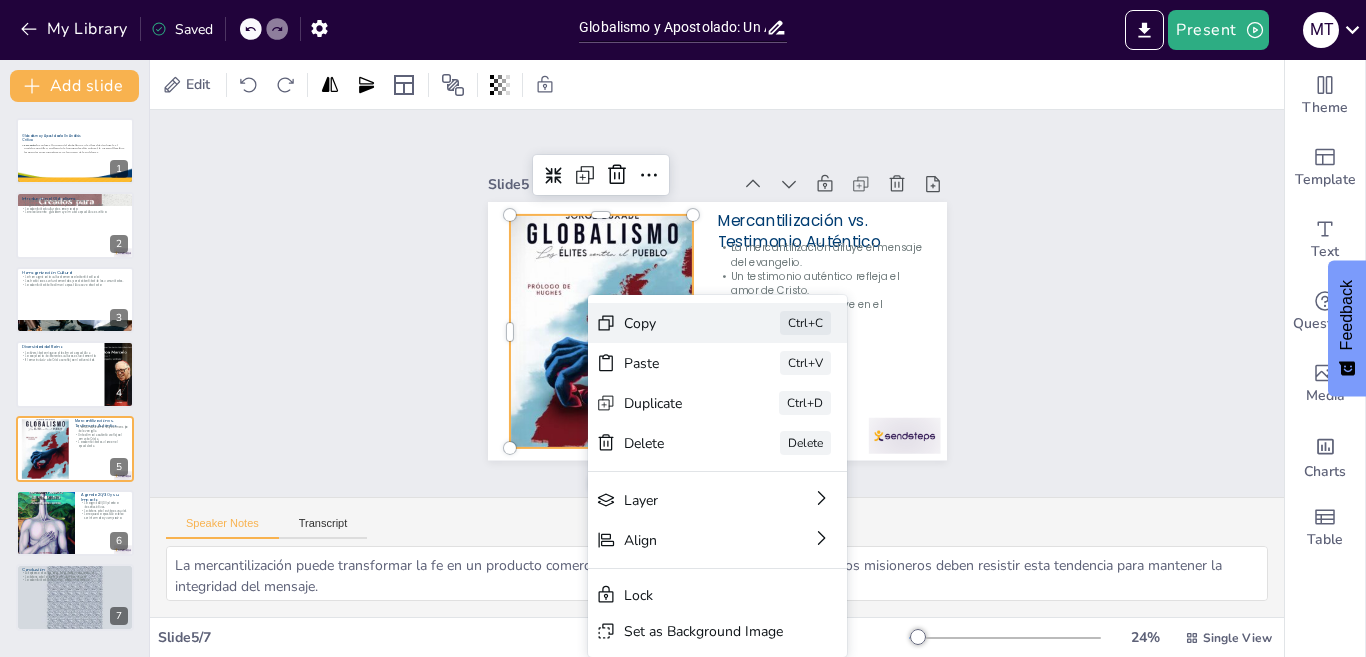 click on "Copy" at bounding box center [778, 459] 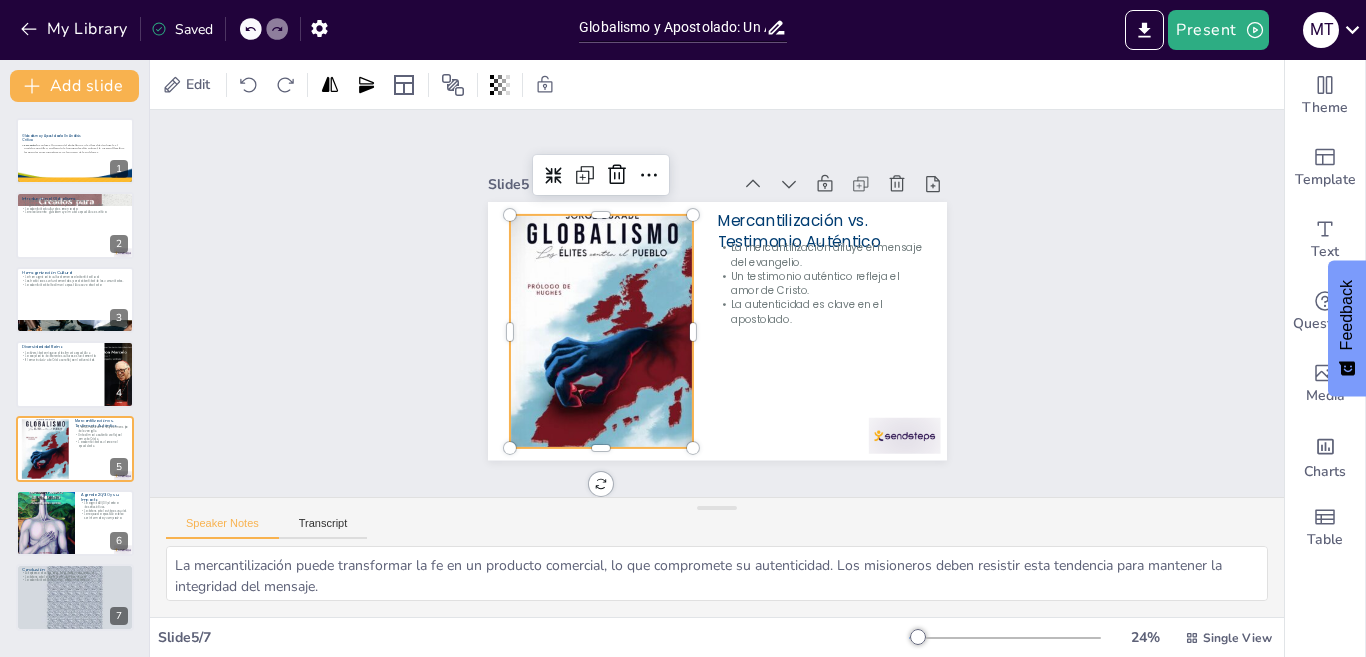 scroll, scrollTop: 0, scrollLeft: 0, axis: both 